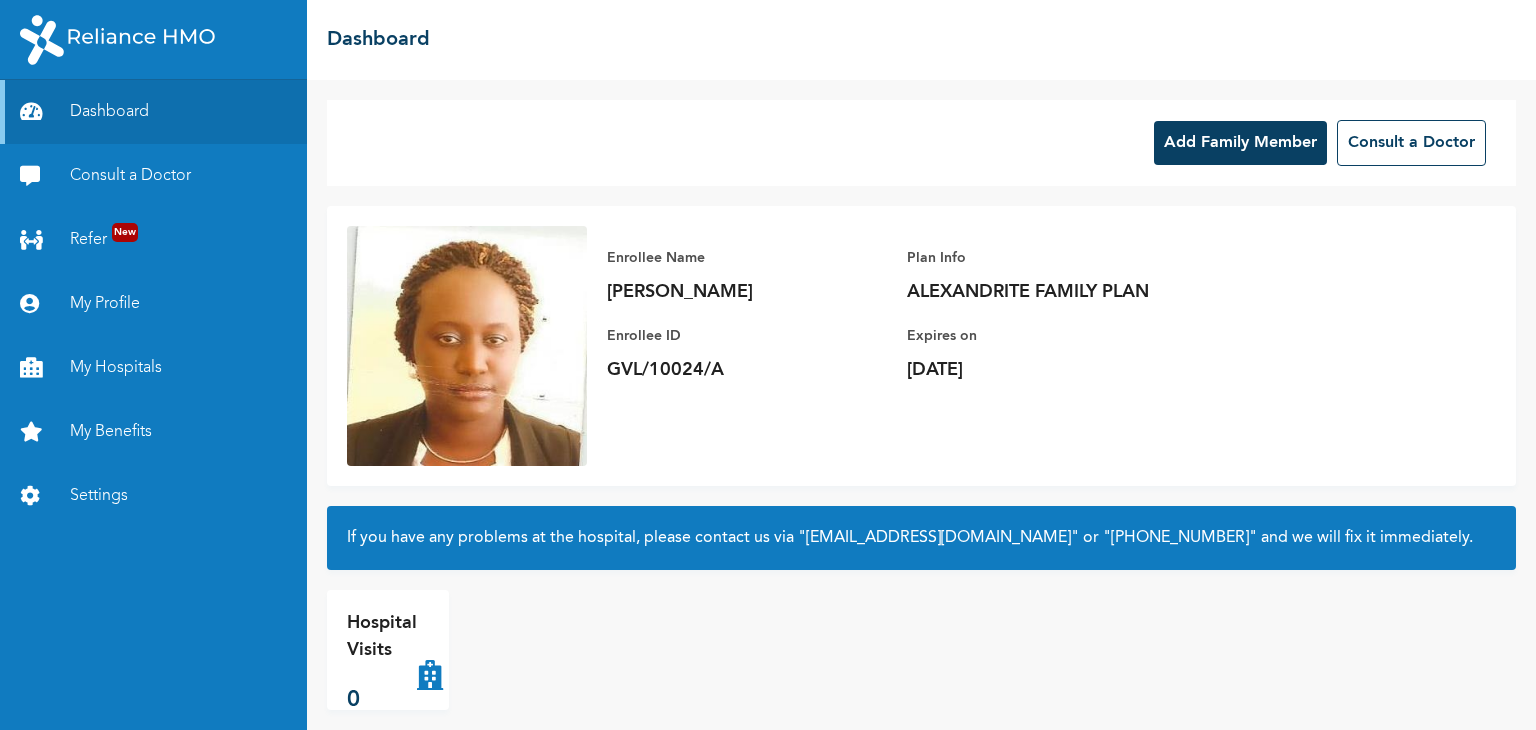 scroll, scrollTop: 0, scrollLeft: 0, axis: both 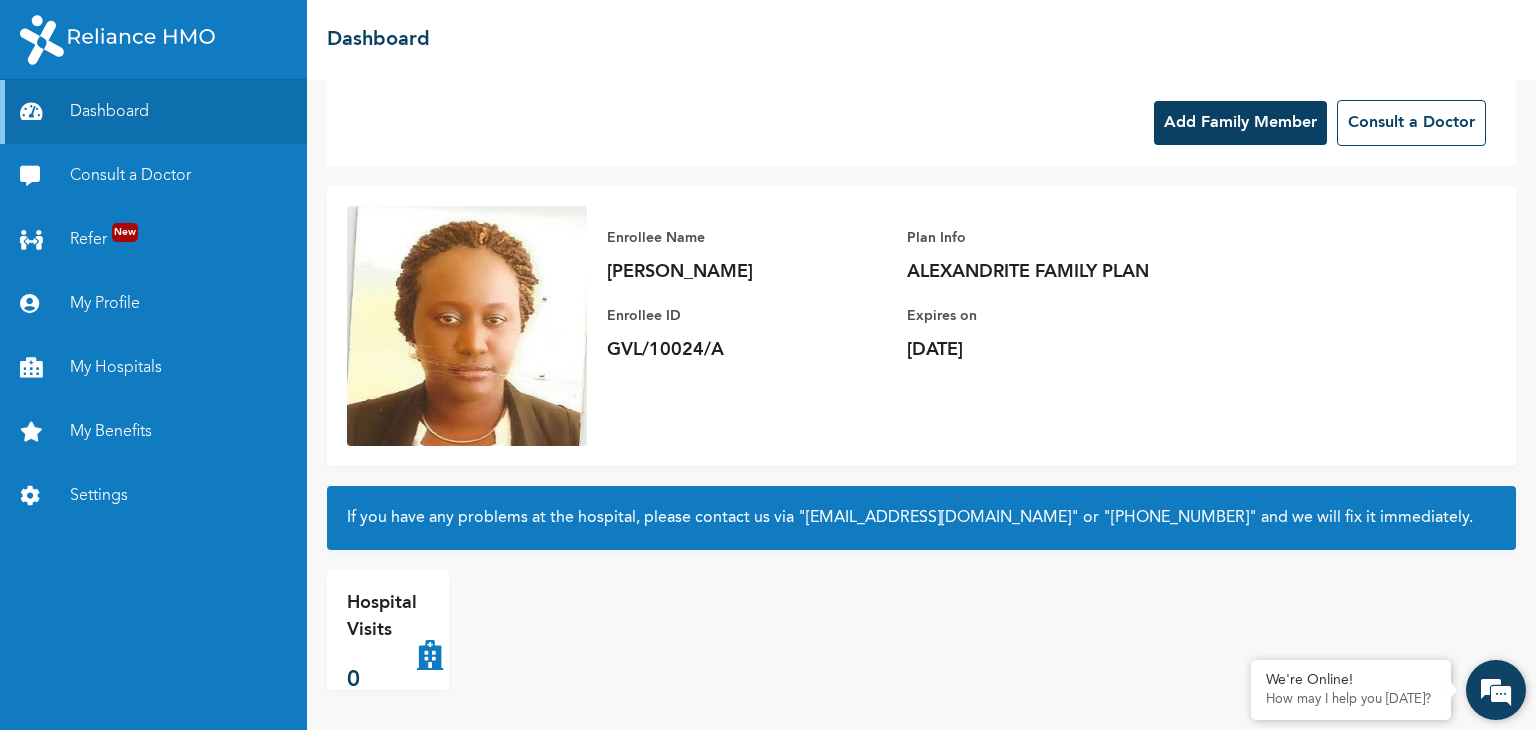 click at bounding box center [1496, 690] 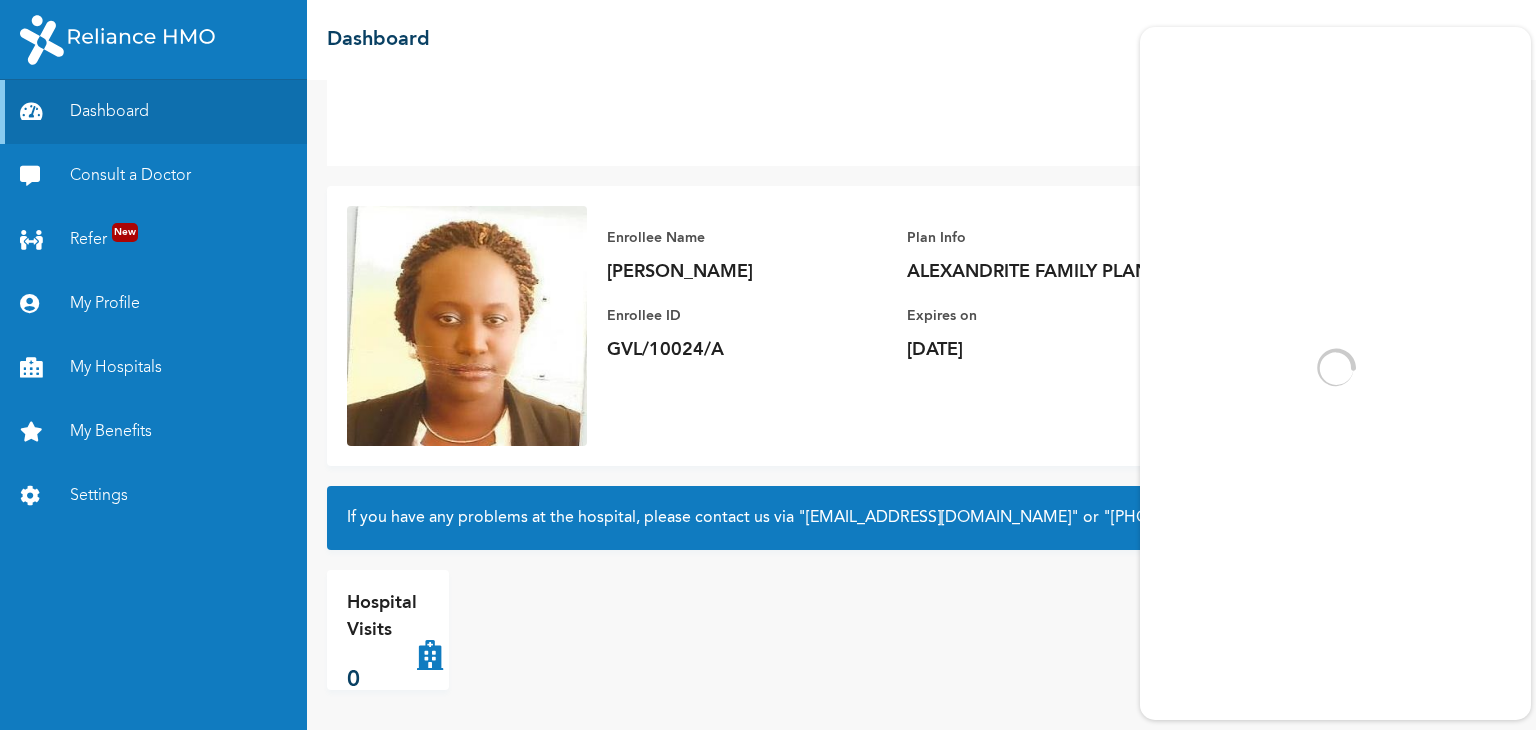 scroll, scrollTop: 0, scrollLeft: 0, axis: both 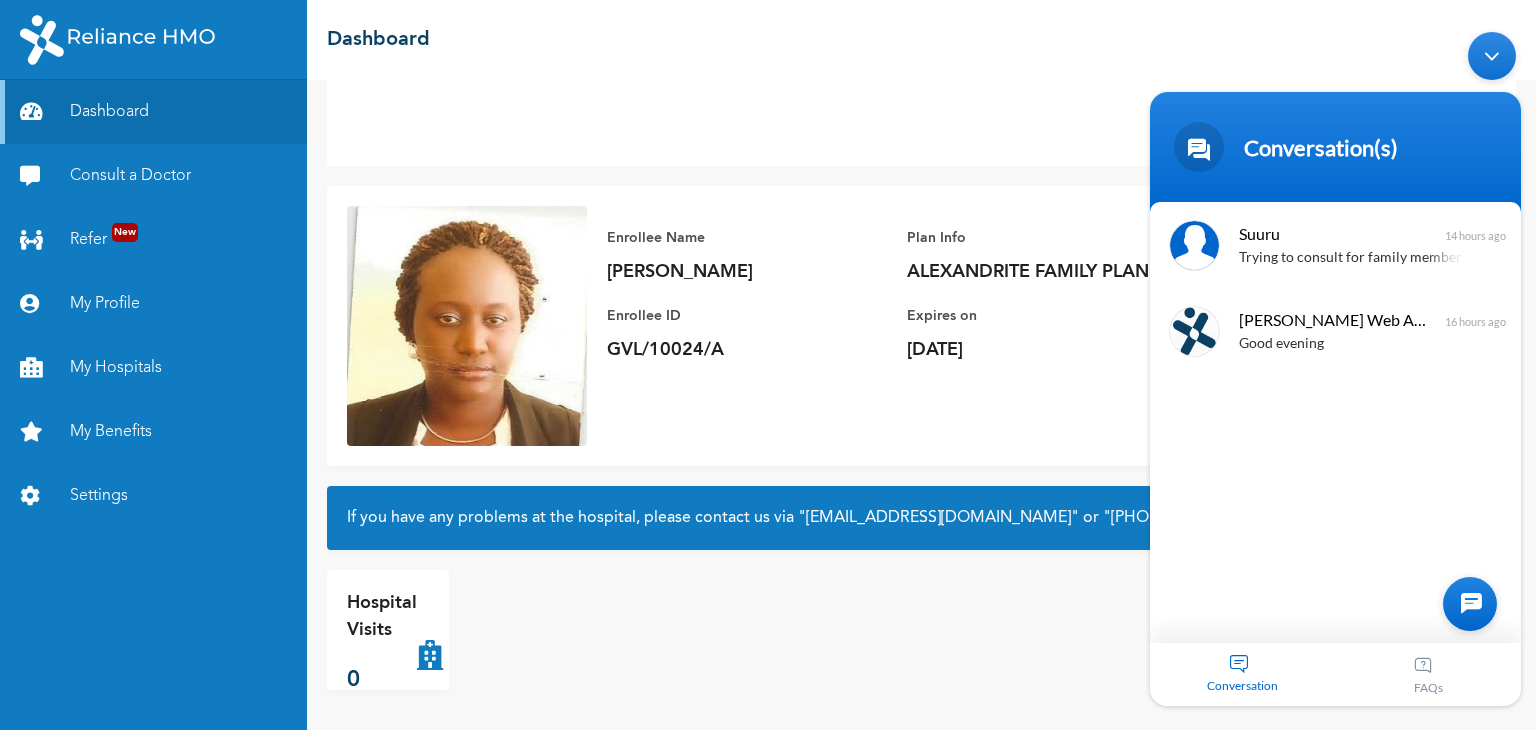 click at bounding box center (1470, 603) 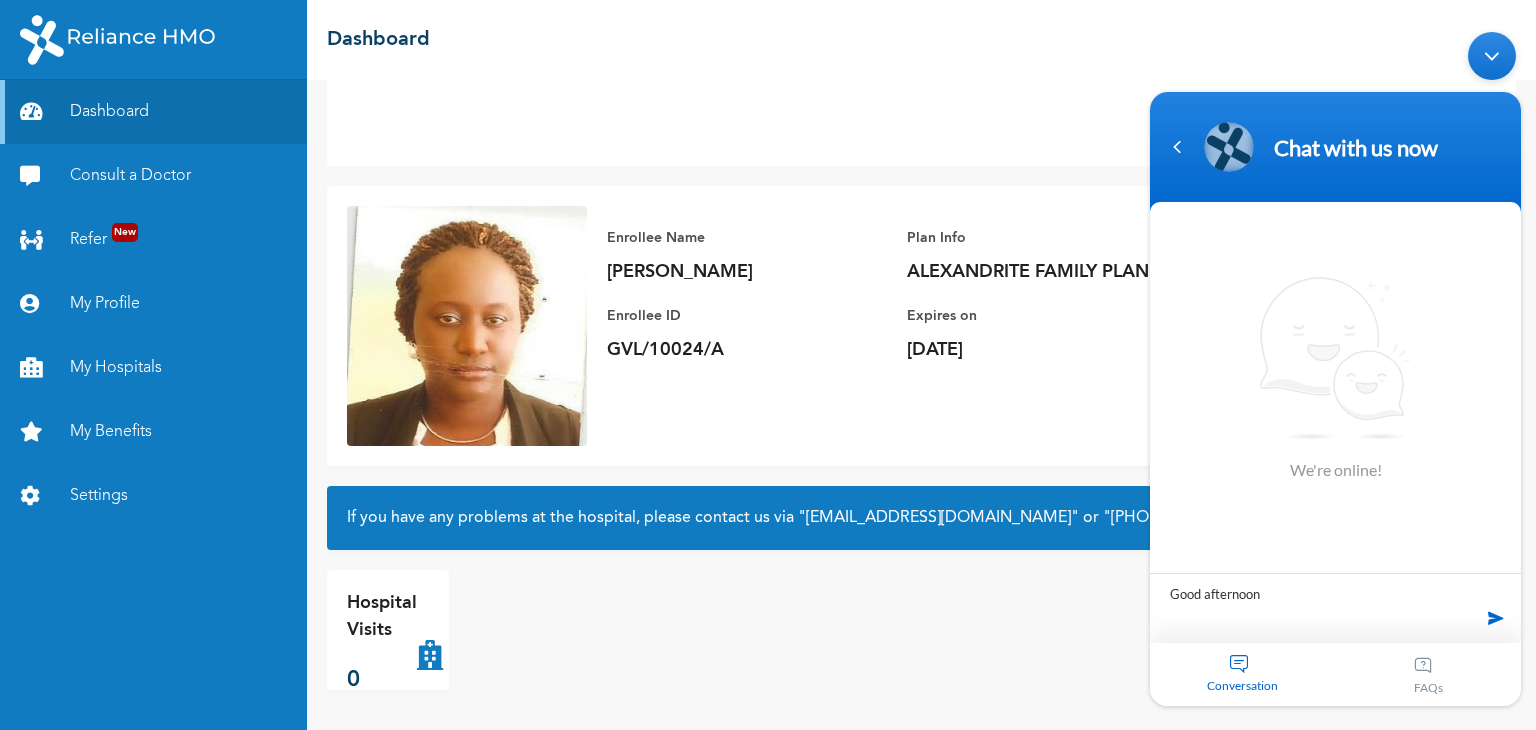 type on "Good afternoon" 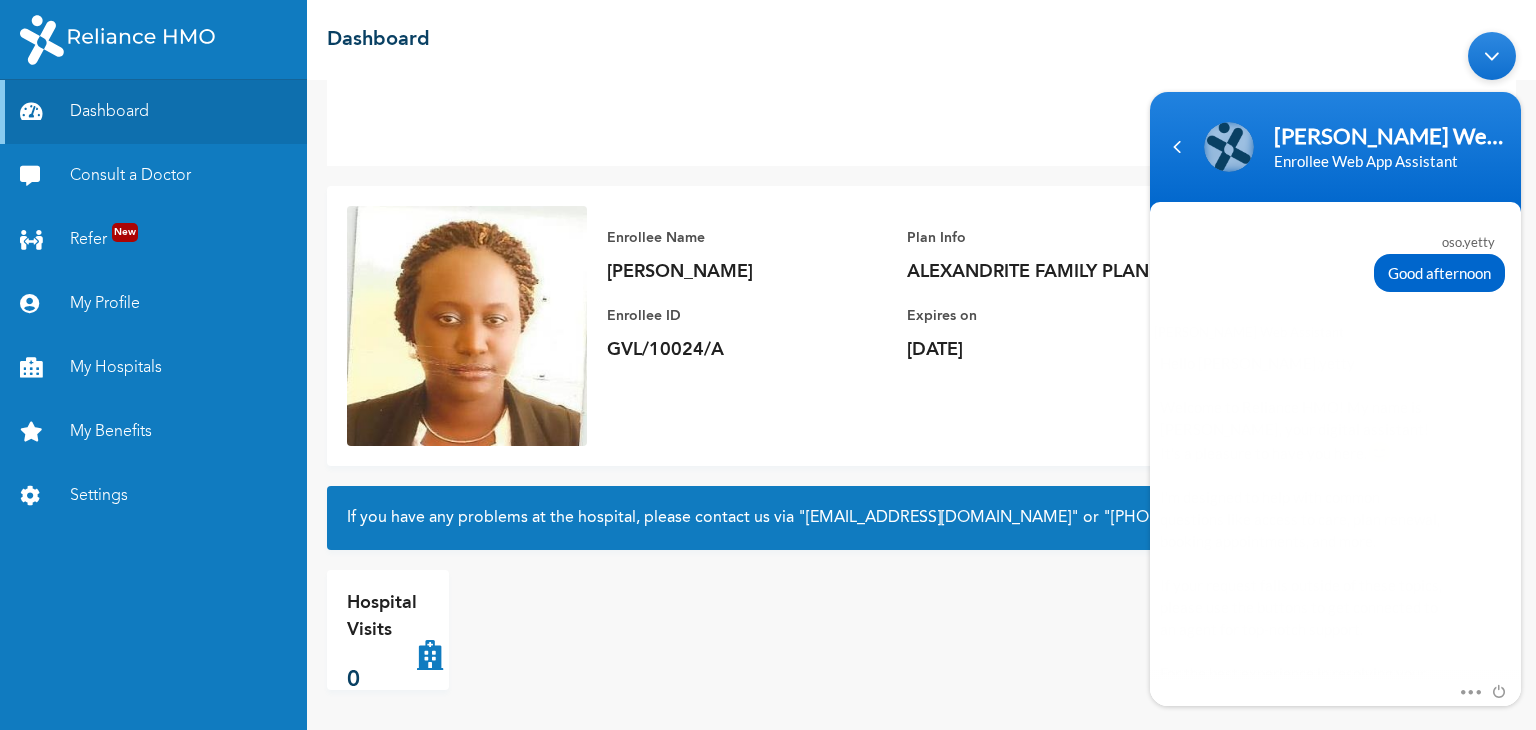 scroll, scrollTop: 438, scrollLeft: 0, axis: vertical 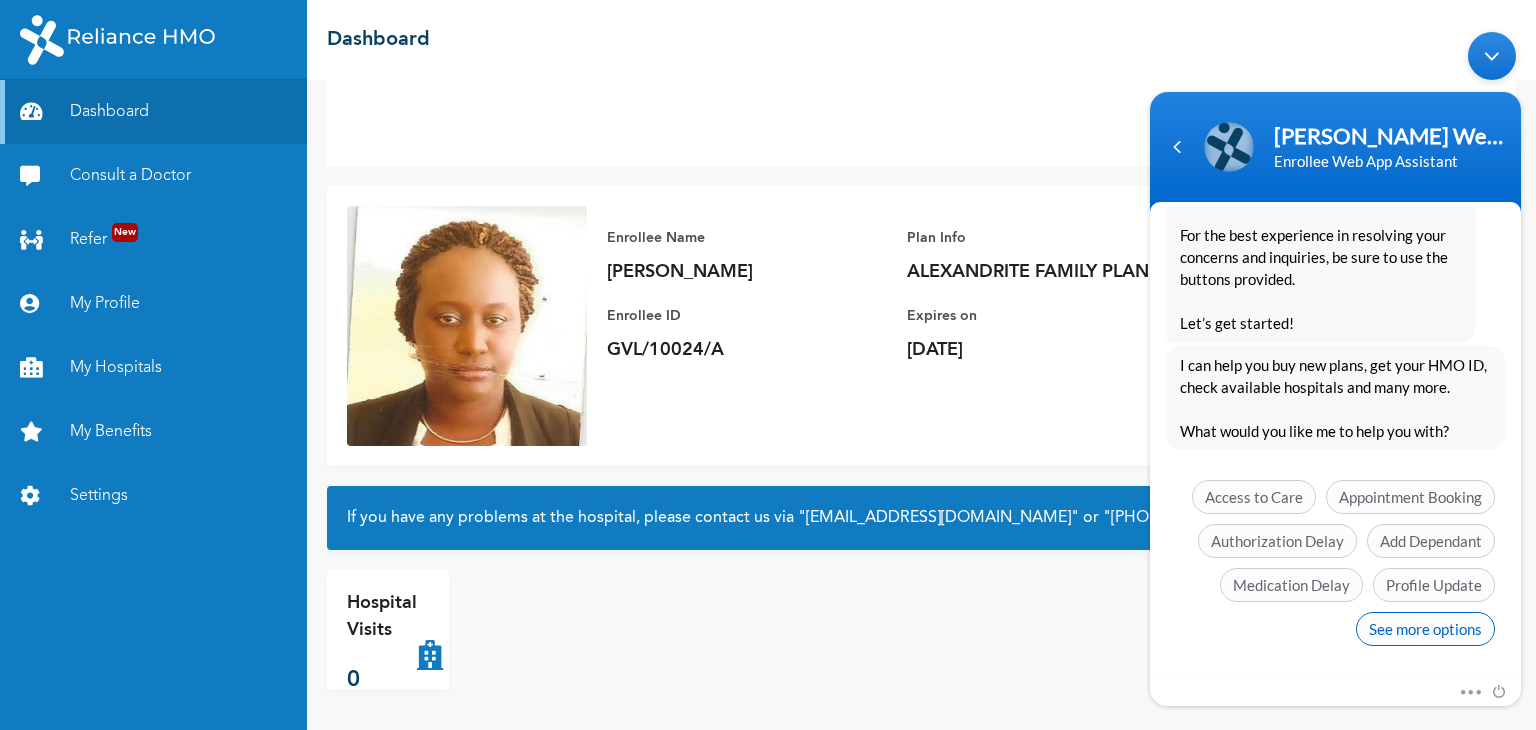 click on "See more options" at bounding box center (1425, 628) 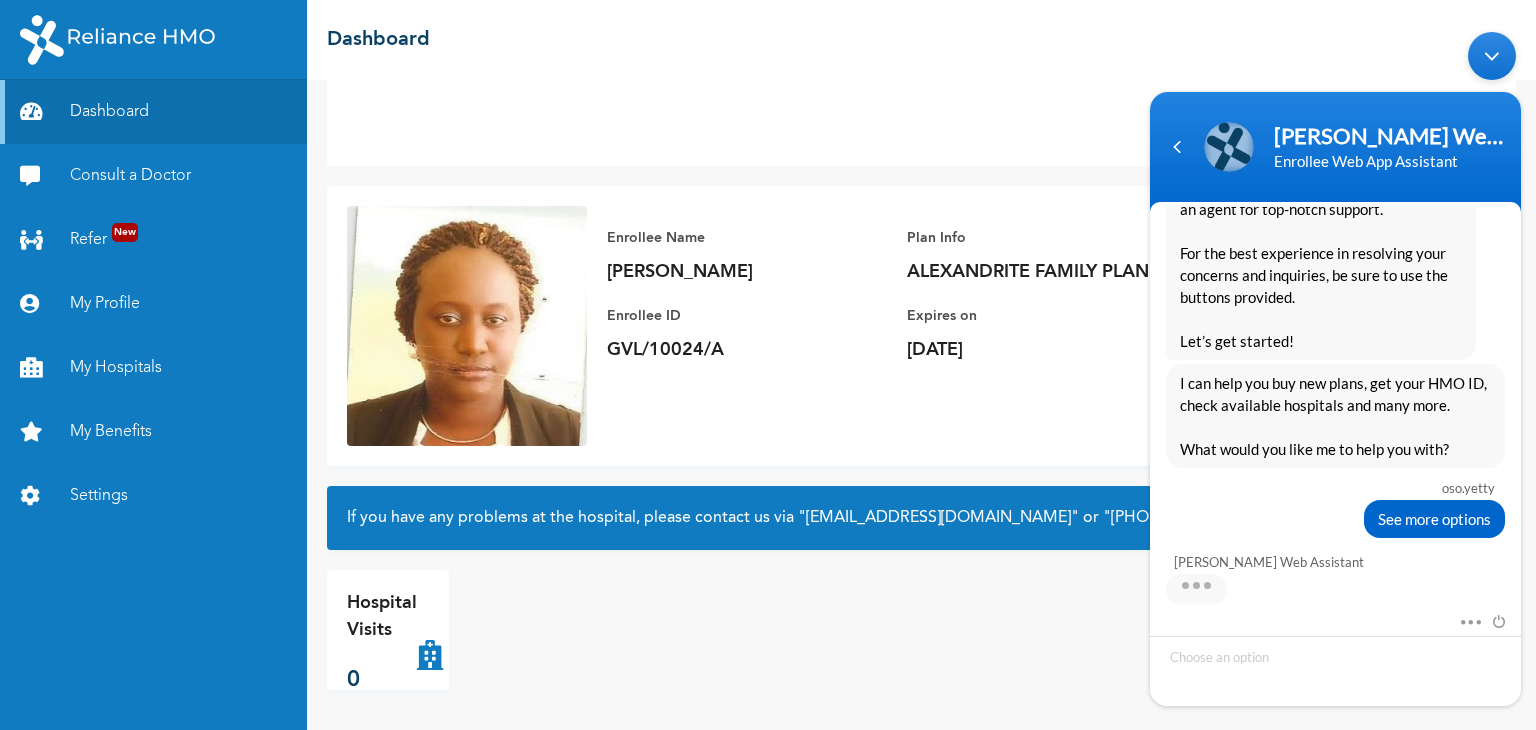 scroll, scrollTop: 564, scrollLeft: 0, axis: vertical 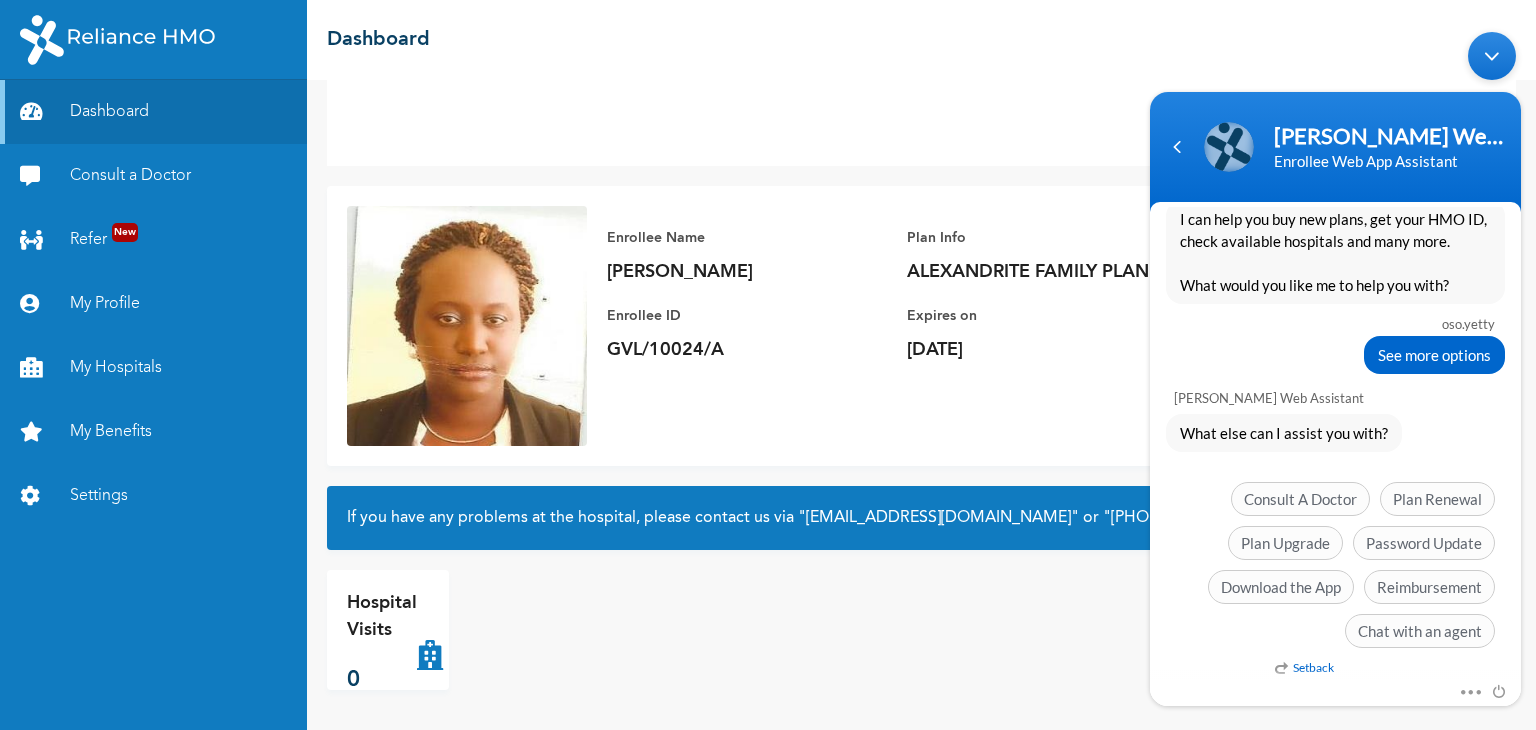 click on "Chat with an agent" at bounding box center (1420, 630) 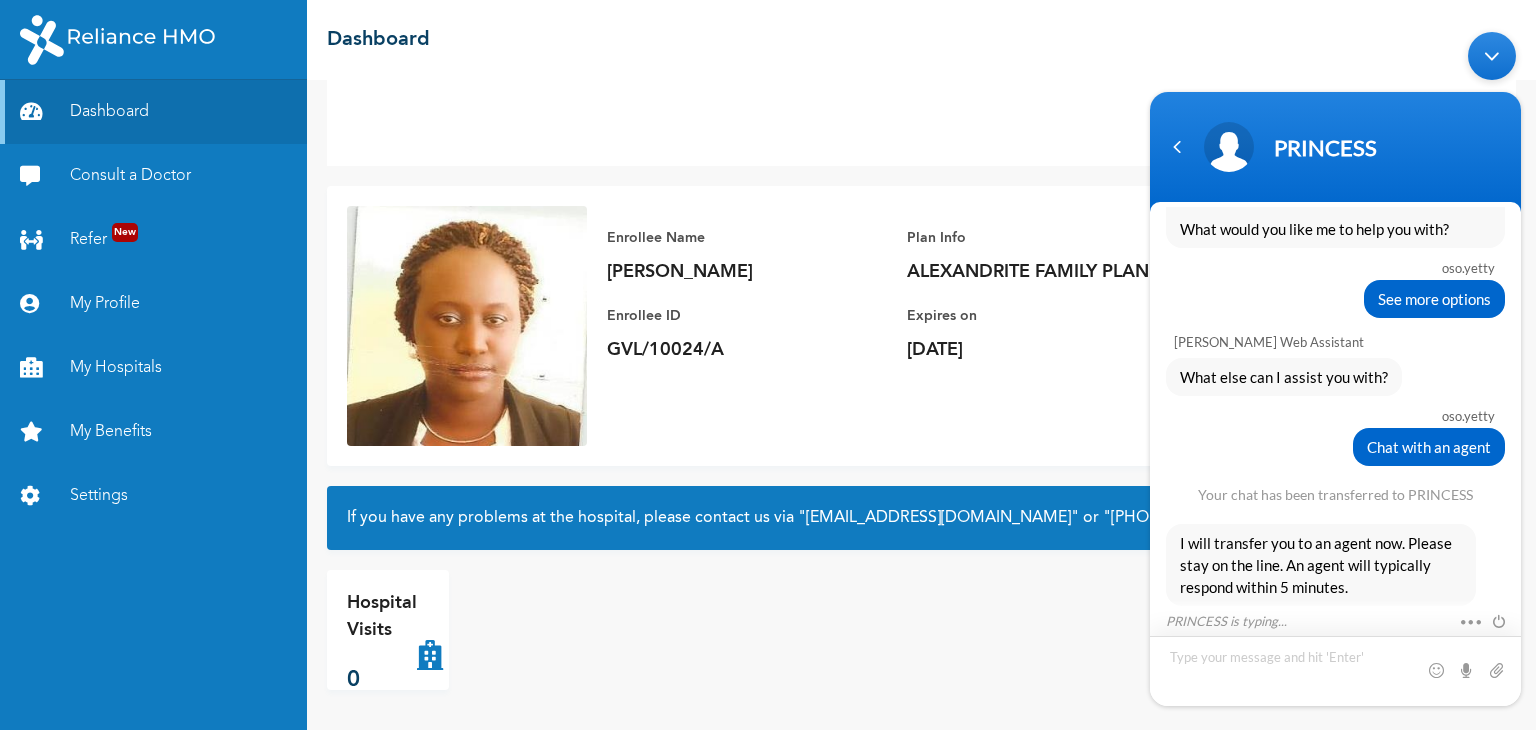 scroll, scrollTop: 778, scrollLeft: 0, axis: vertical 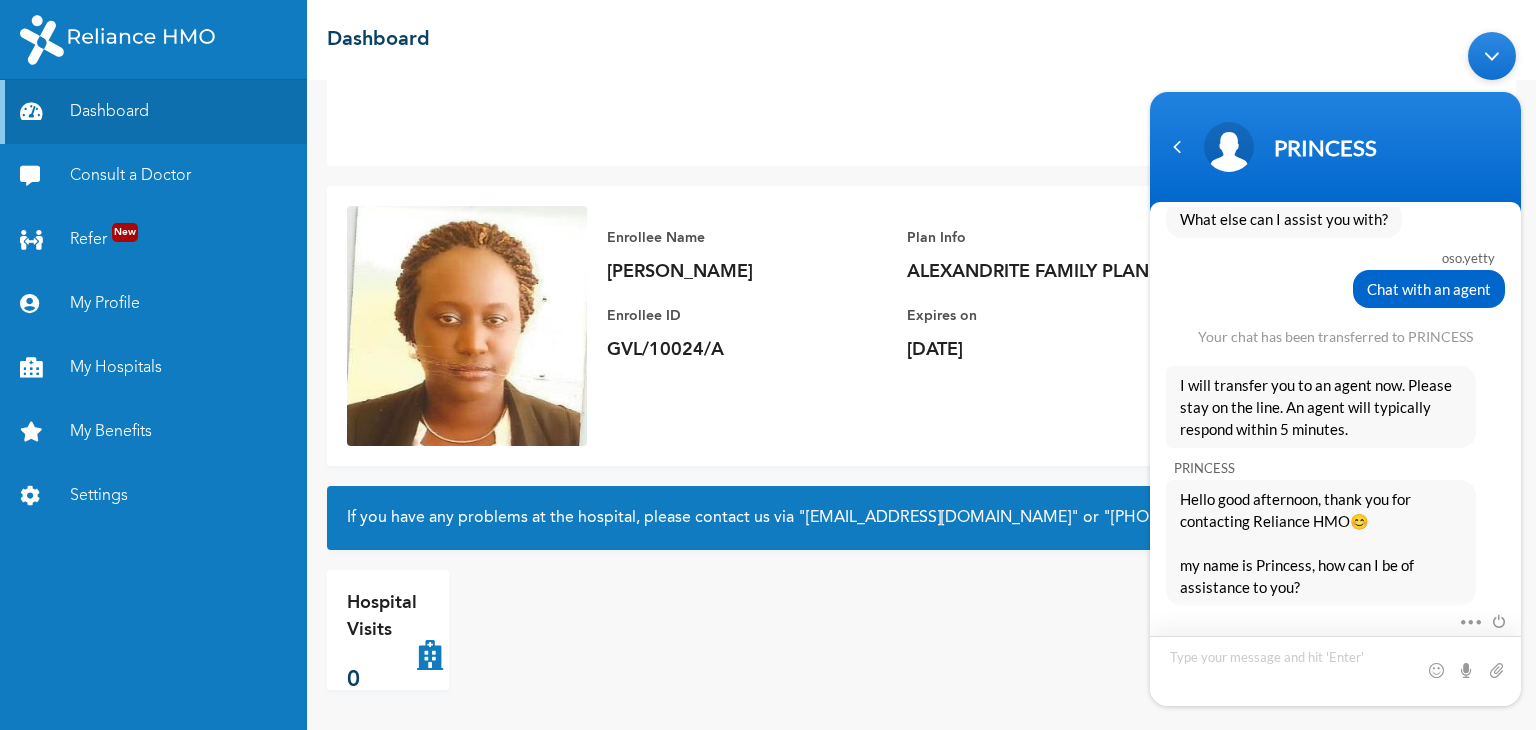 click at bounding box center [1335, 670] 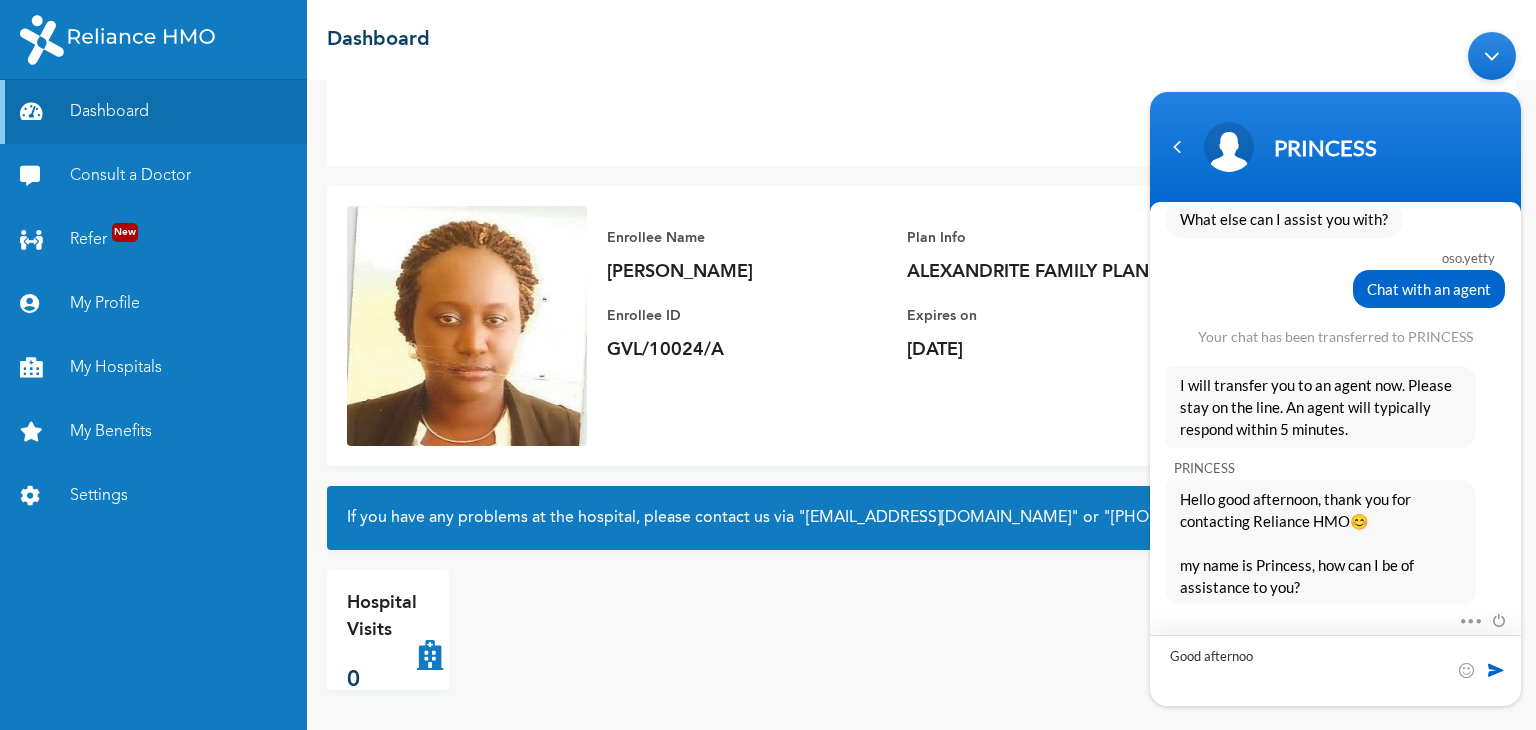 type on "Good afternoon" 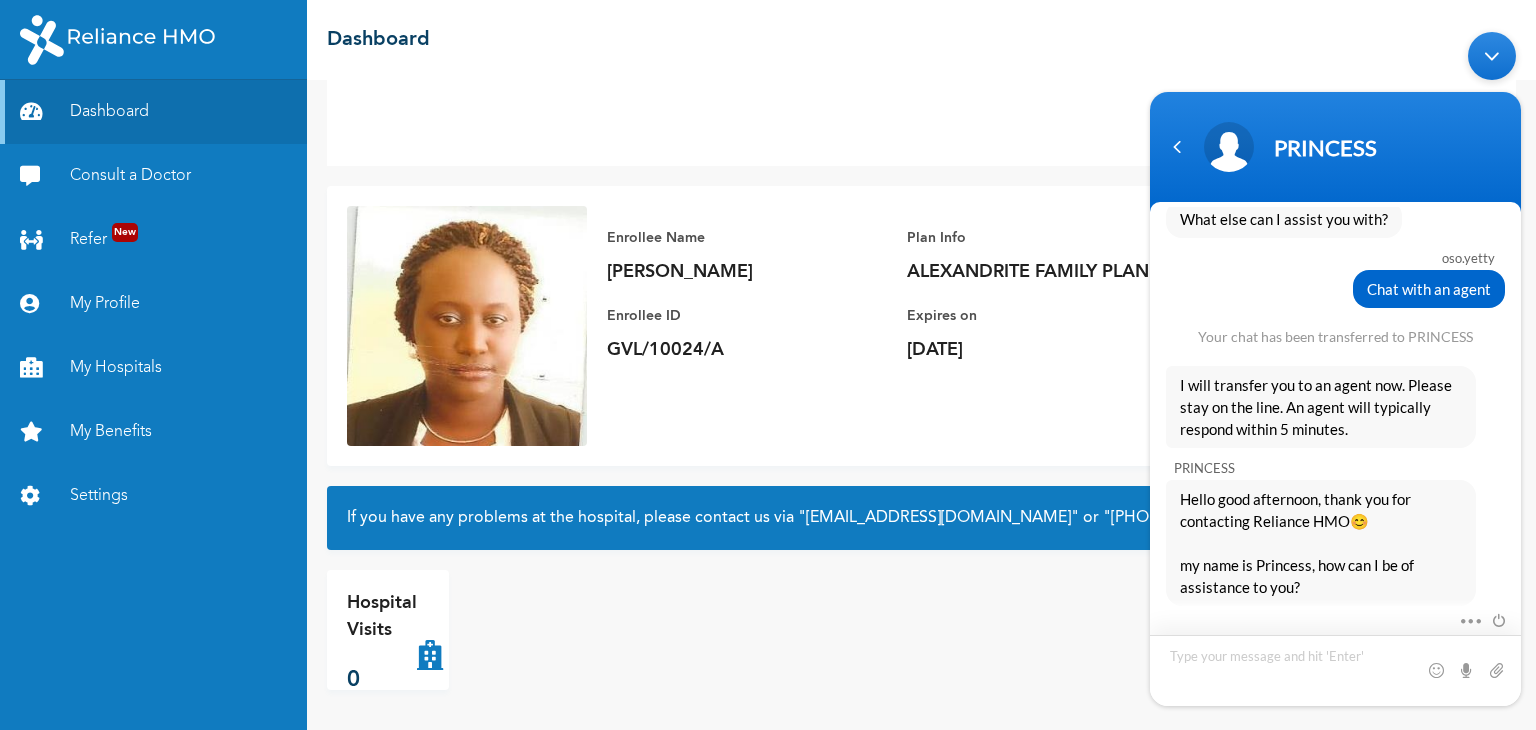 scroll, scrollTop: 848, scrollLeft: 0, axis: vertical 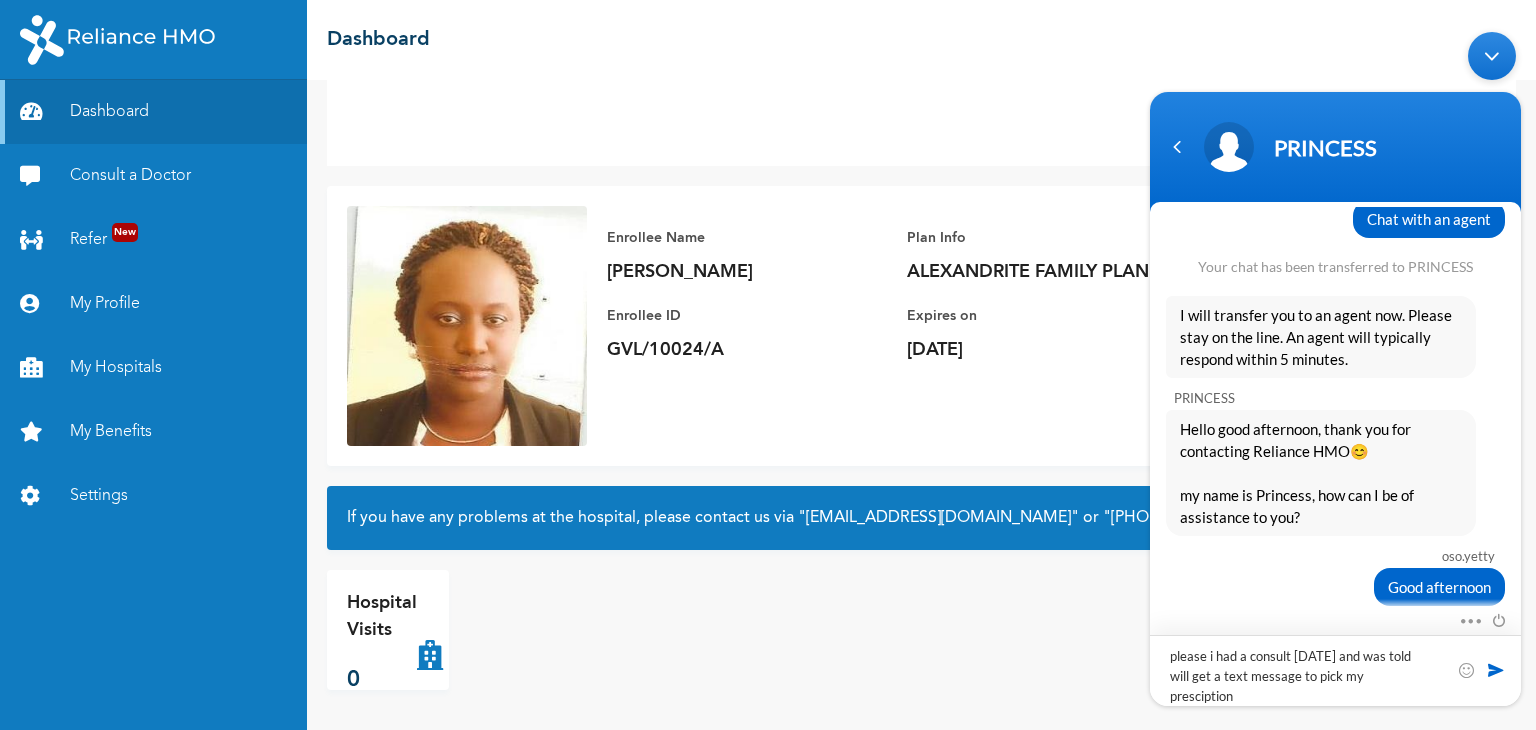 click on "please i had a consult [DATE] and was told will get a text message to pick my presciption" at bounding box center (1335, 669) 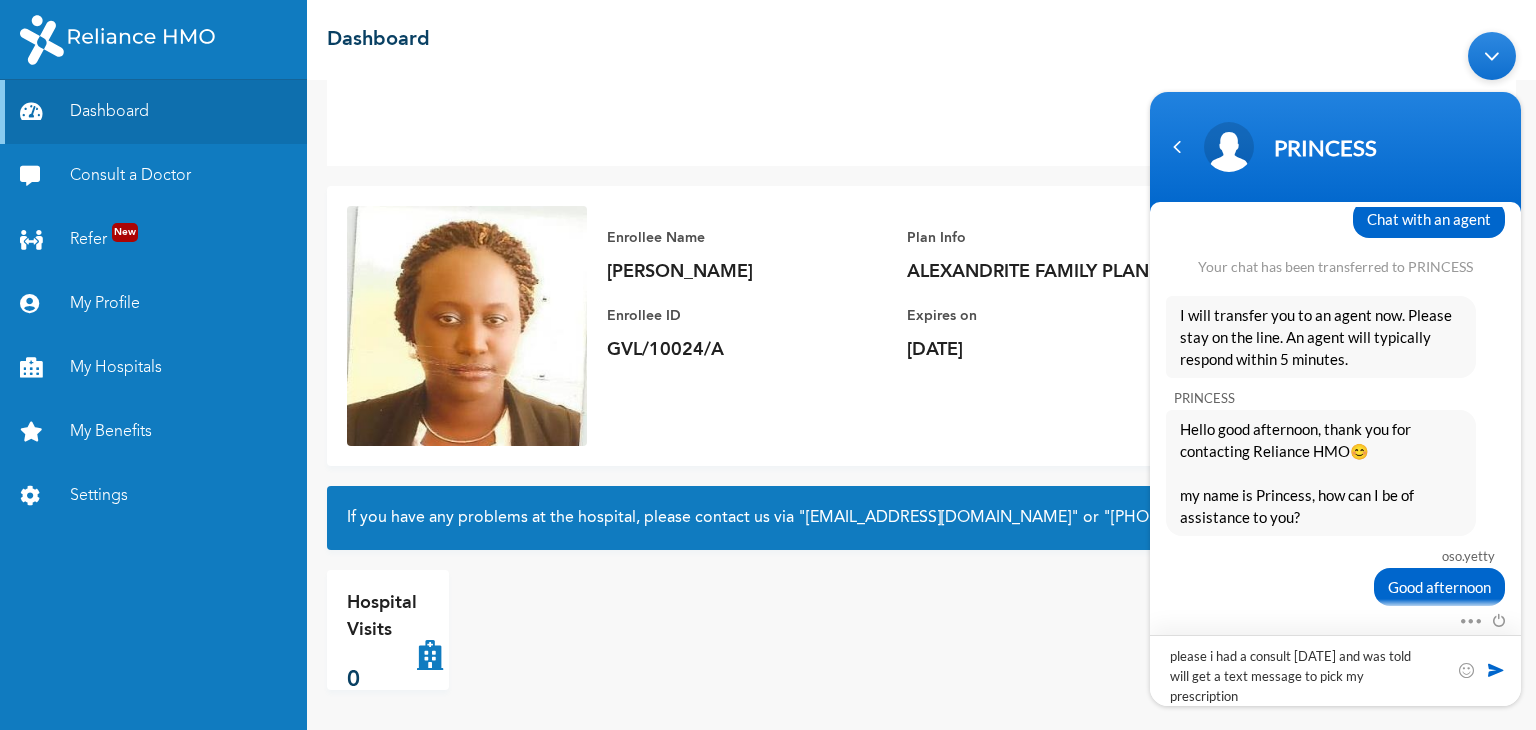 click on "please i had a consult [DATE] and was told will get a text message to pick my prescription" at bounding box center [1335, 669] 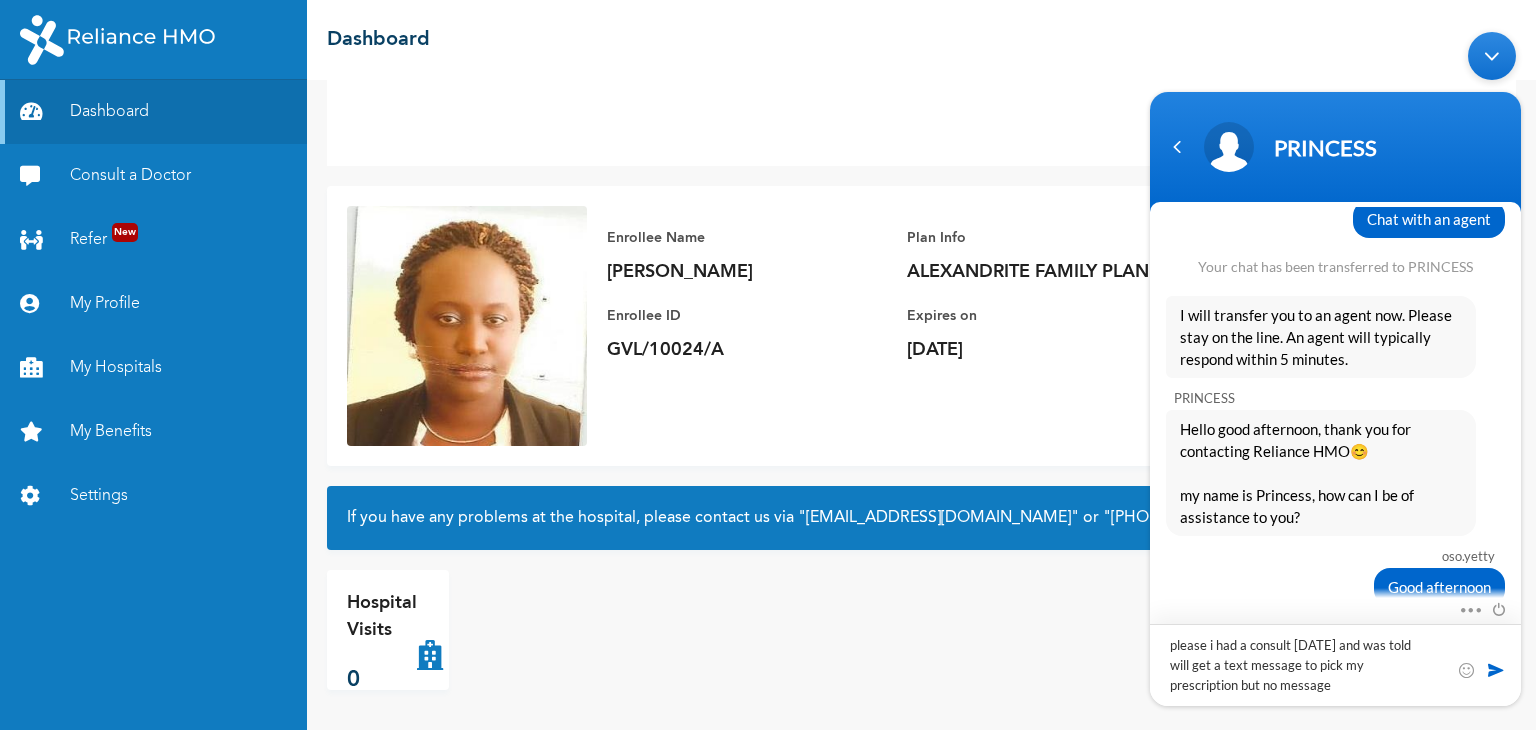 click on "please i had a consult [DATE] and was told will get a text message to pick my prescription but no message" at bounding box center (1335, 664) 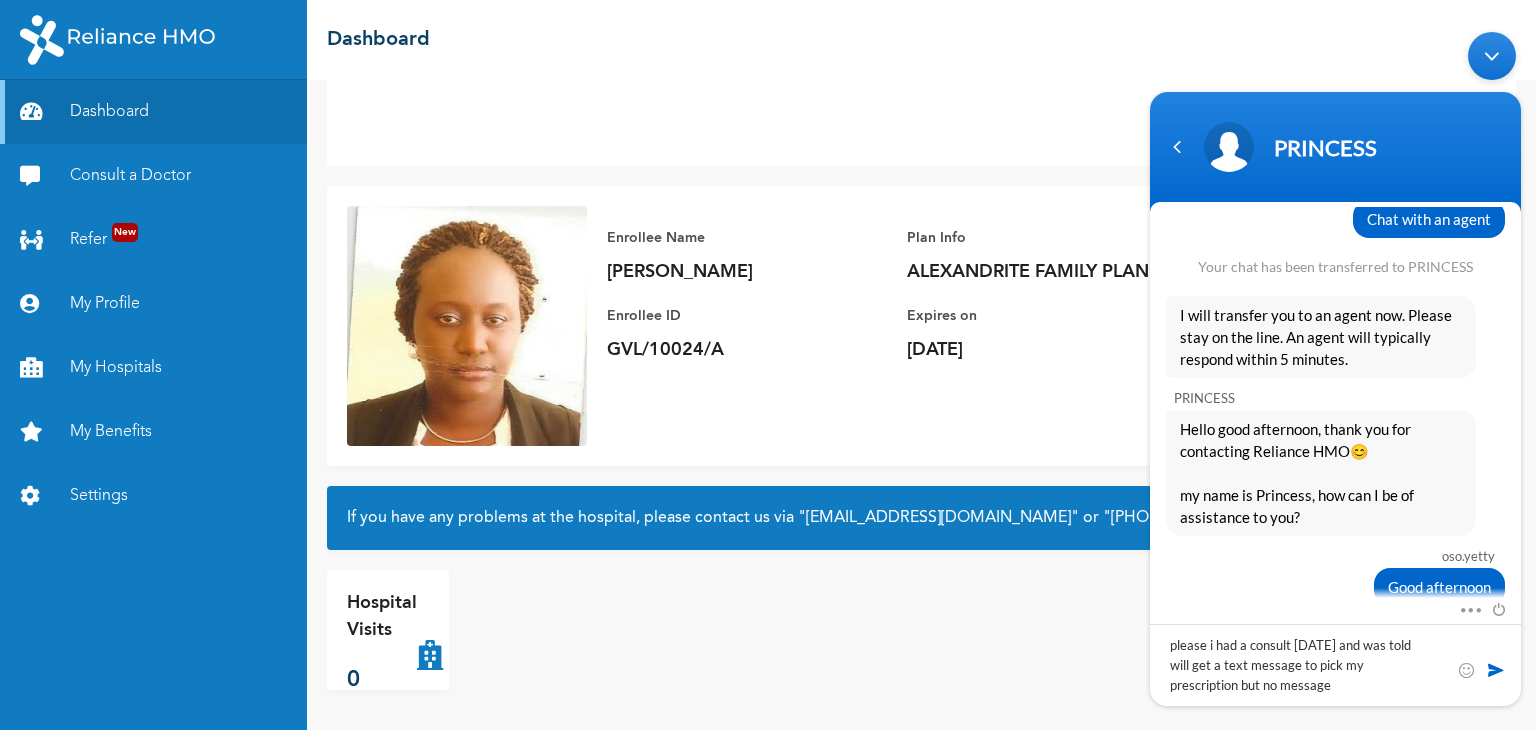 click at bounding box center [1496, 669] 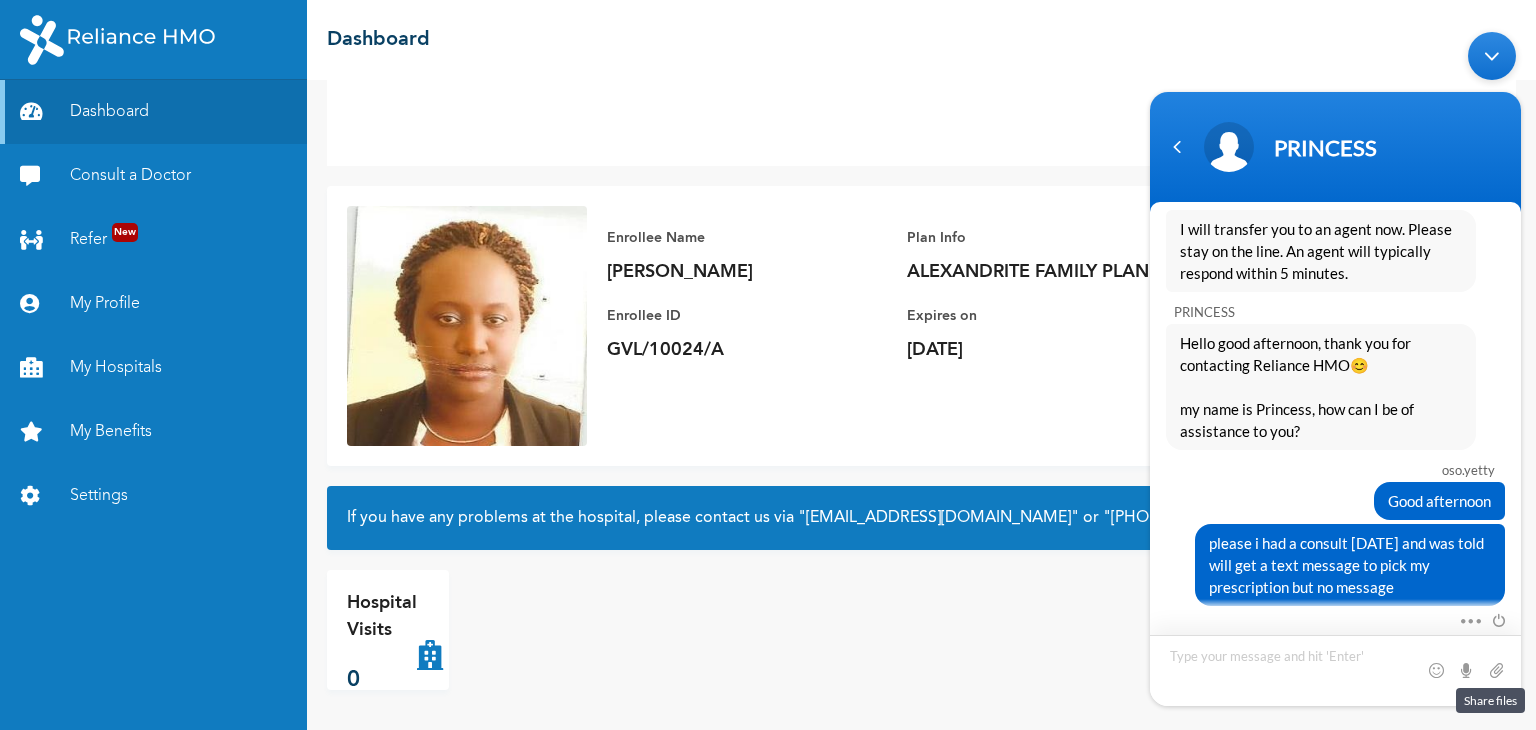 scroll, scrollTop: 1003, scrollLeft: 0, axis: vertical 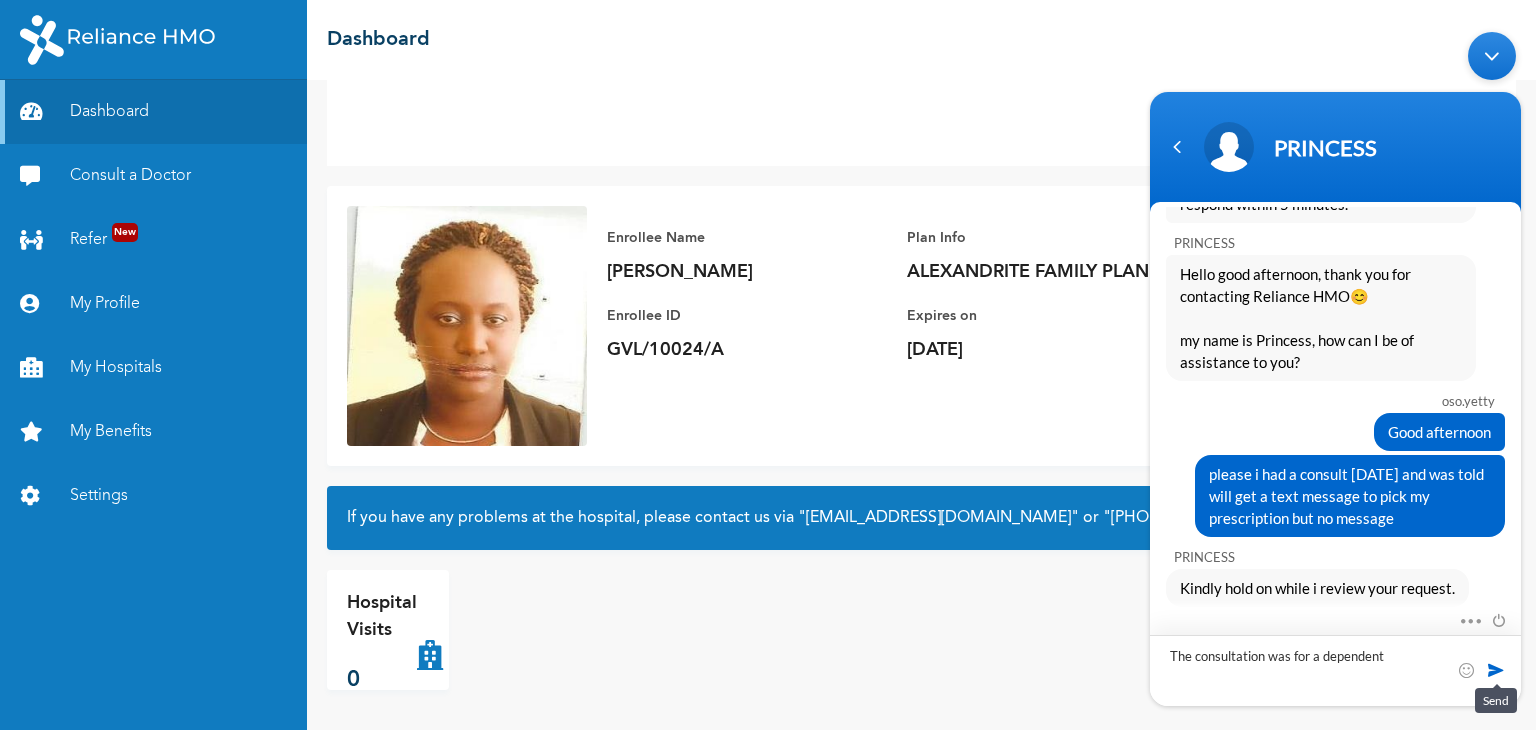 type on "The consultation was for a dependent" 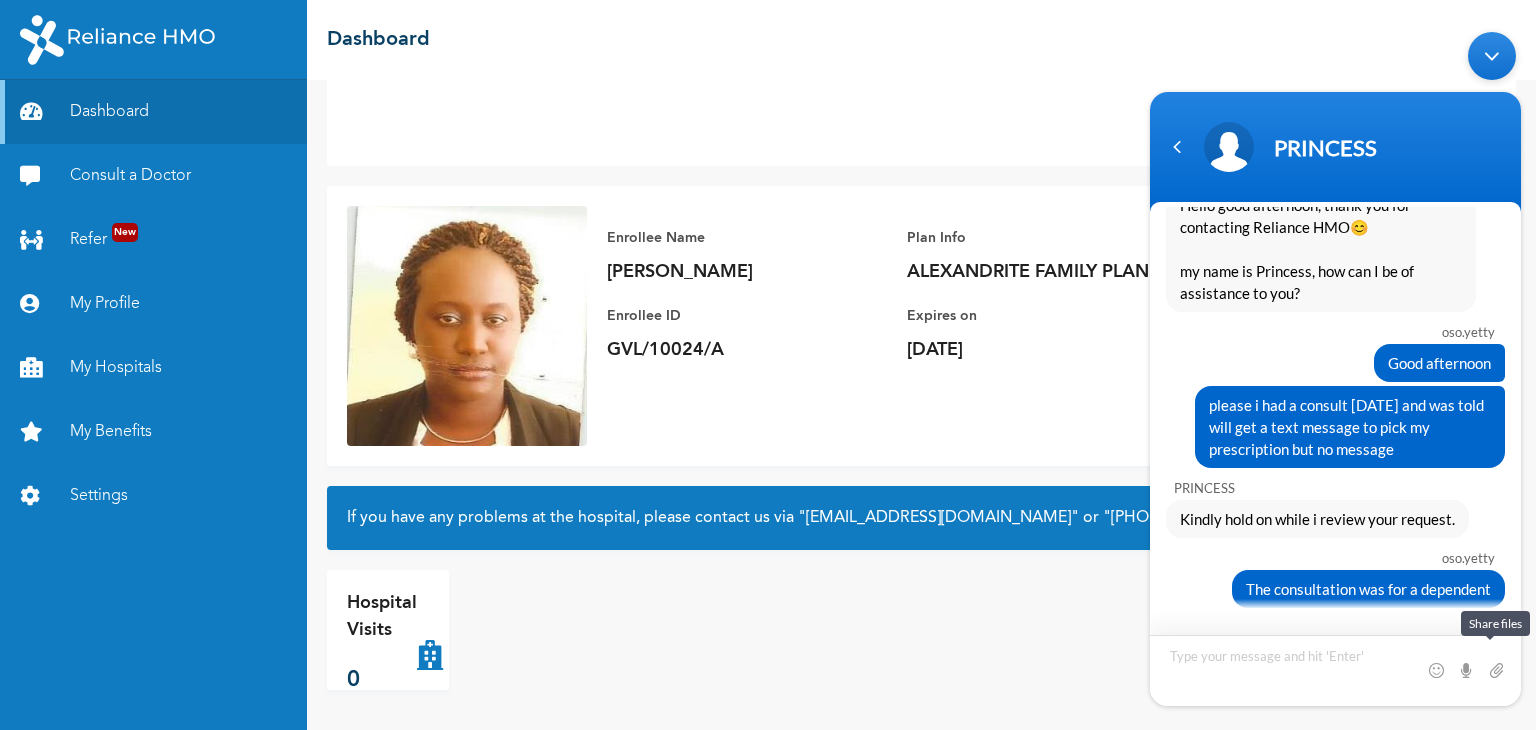 scroll, scrollTop: 1141, scrollLeft: 0, axis: vertical 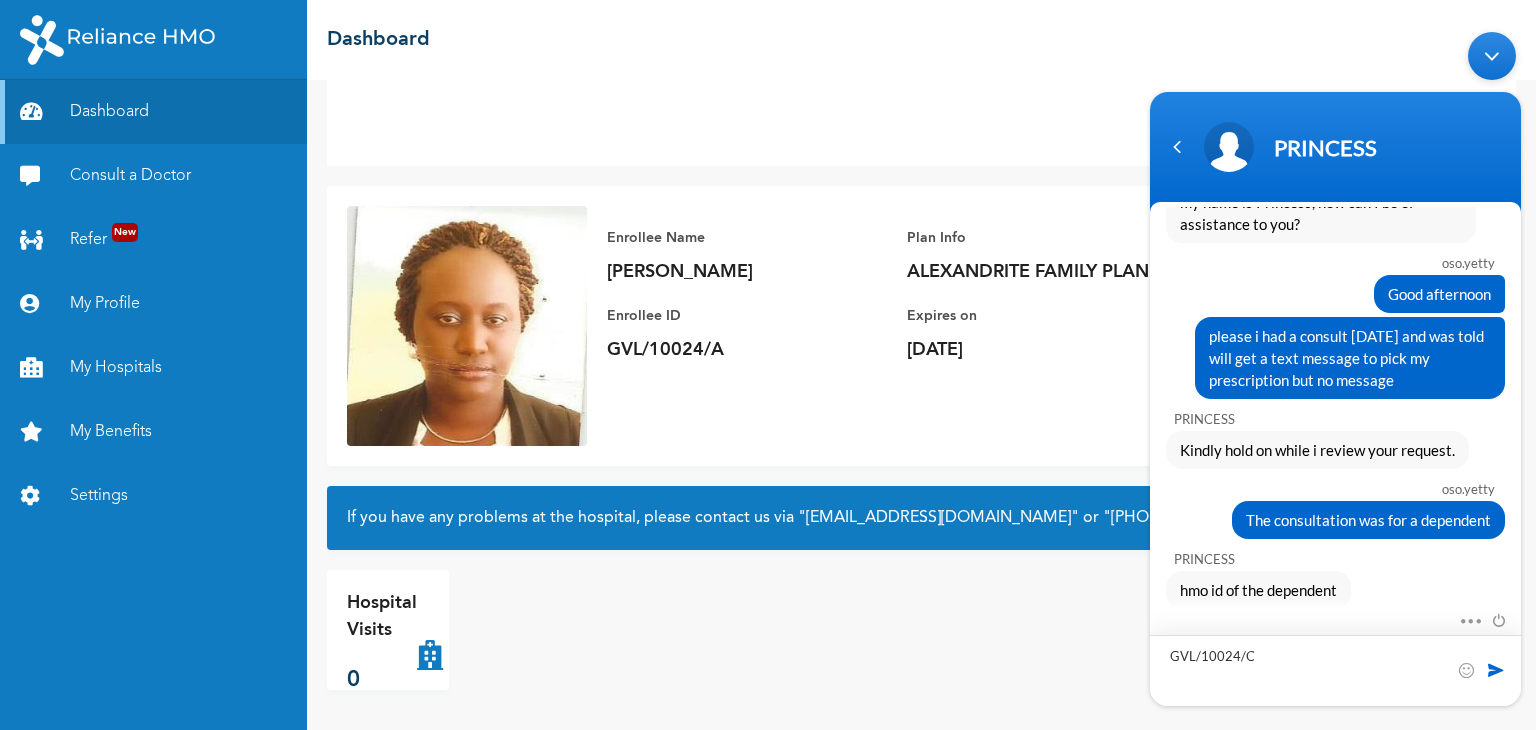type on "GVL/10024/C" 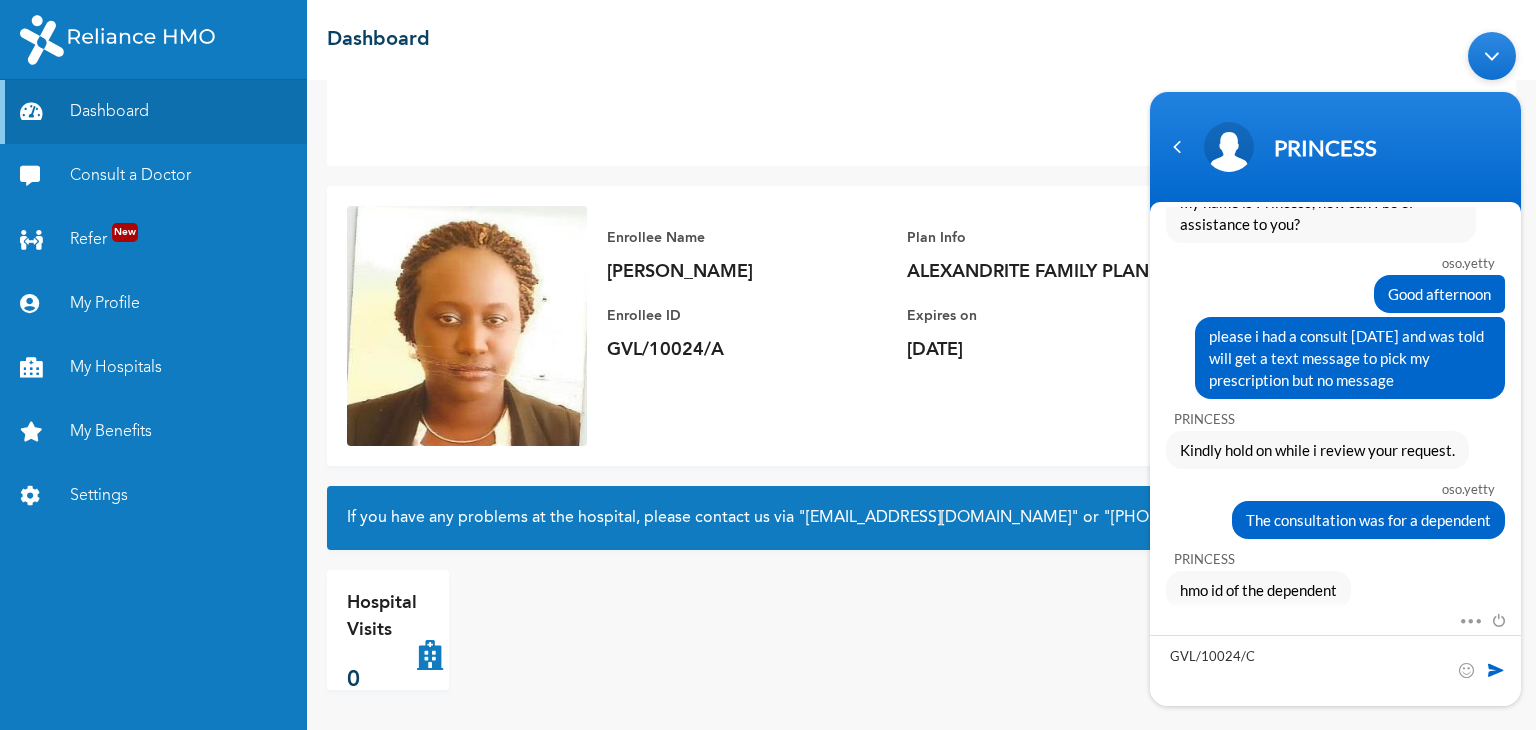 click at bounding box center [1496, 669] 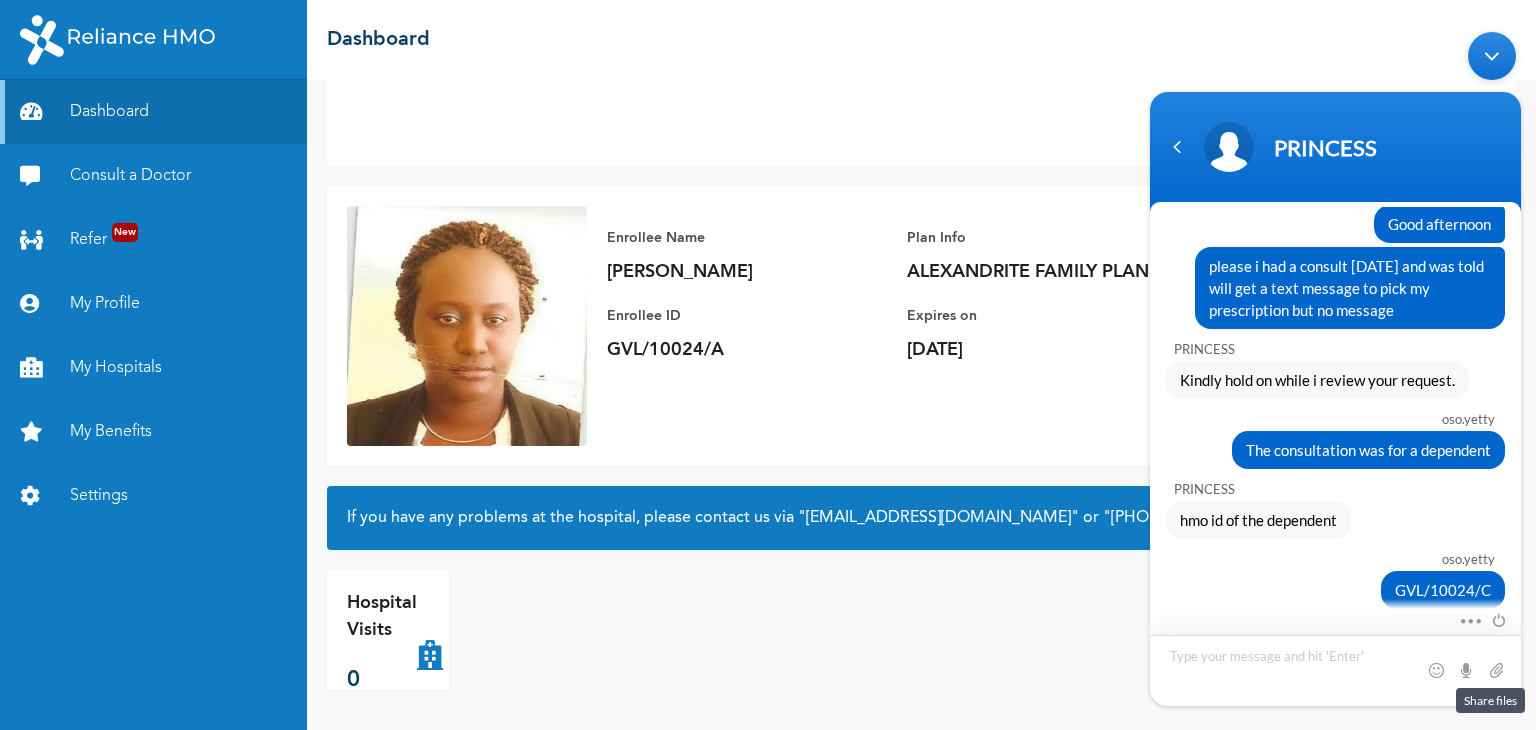 scroll, scrollTop: 1280, scrollLeft: 0, axis: vertical 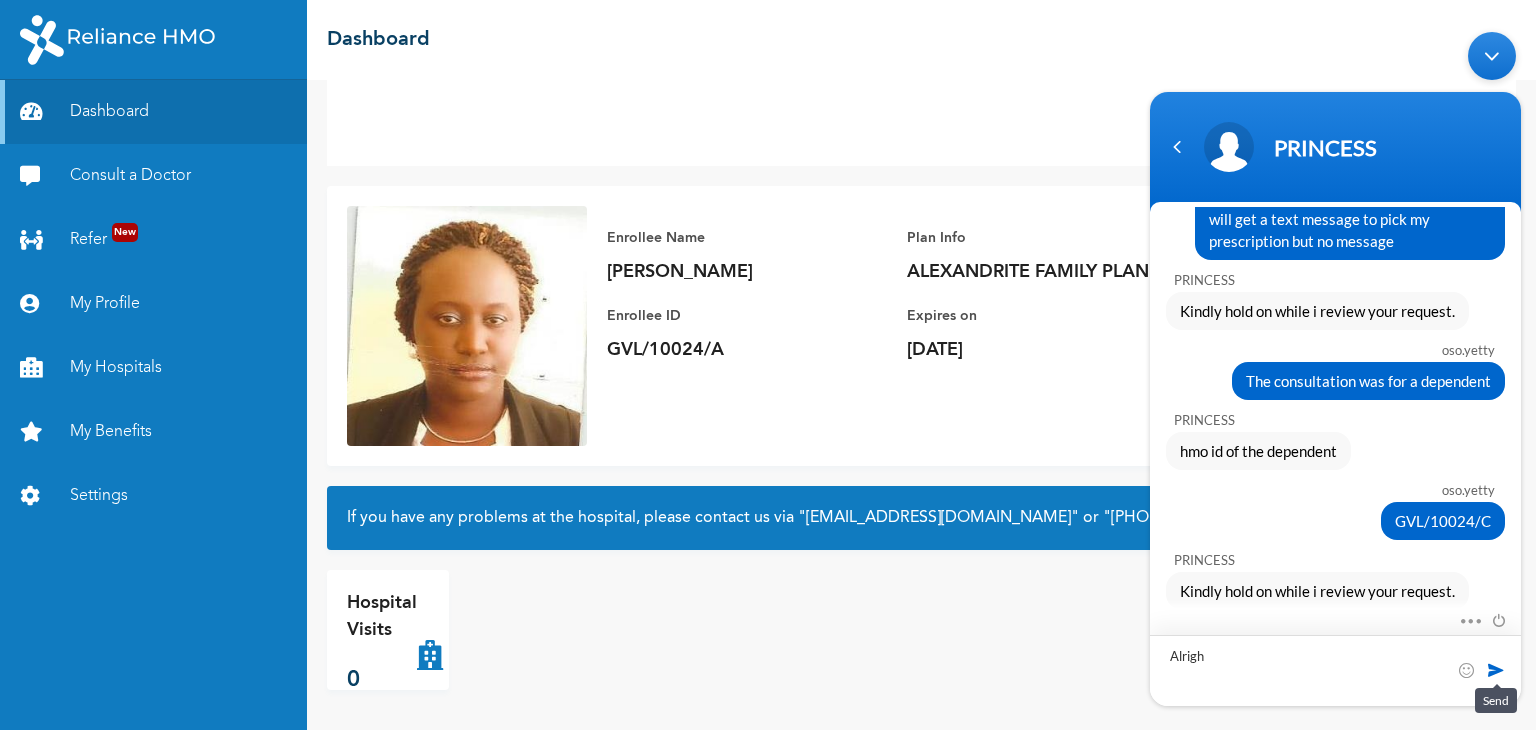 type on "Alright" 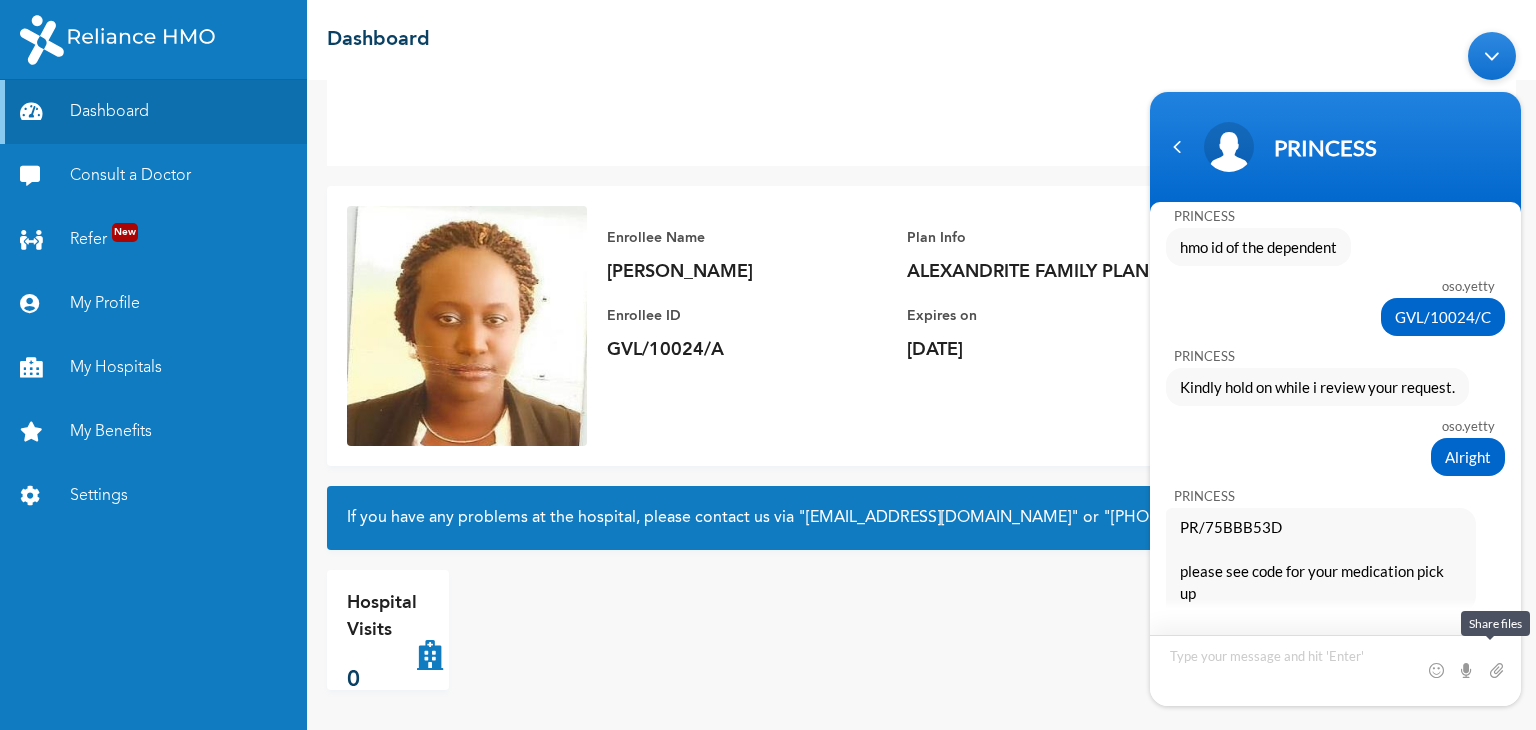 scroll, scrollTop: 1548, scrollLeft: 0, axis: vertical 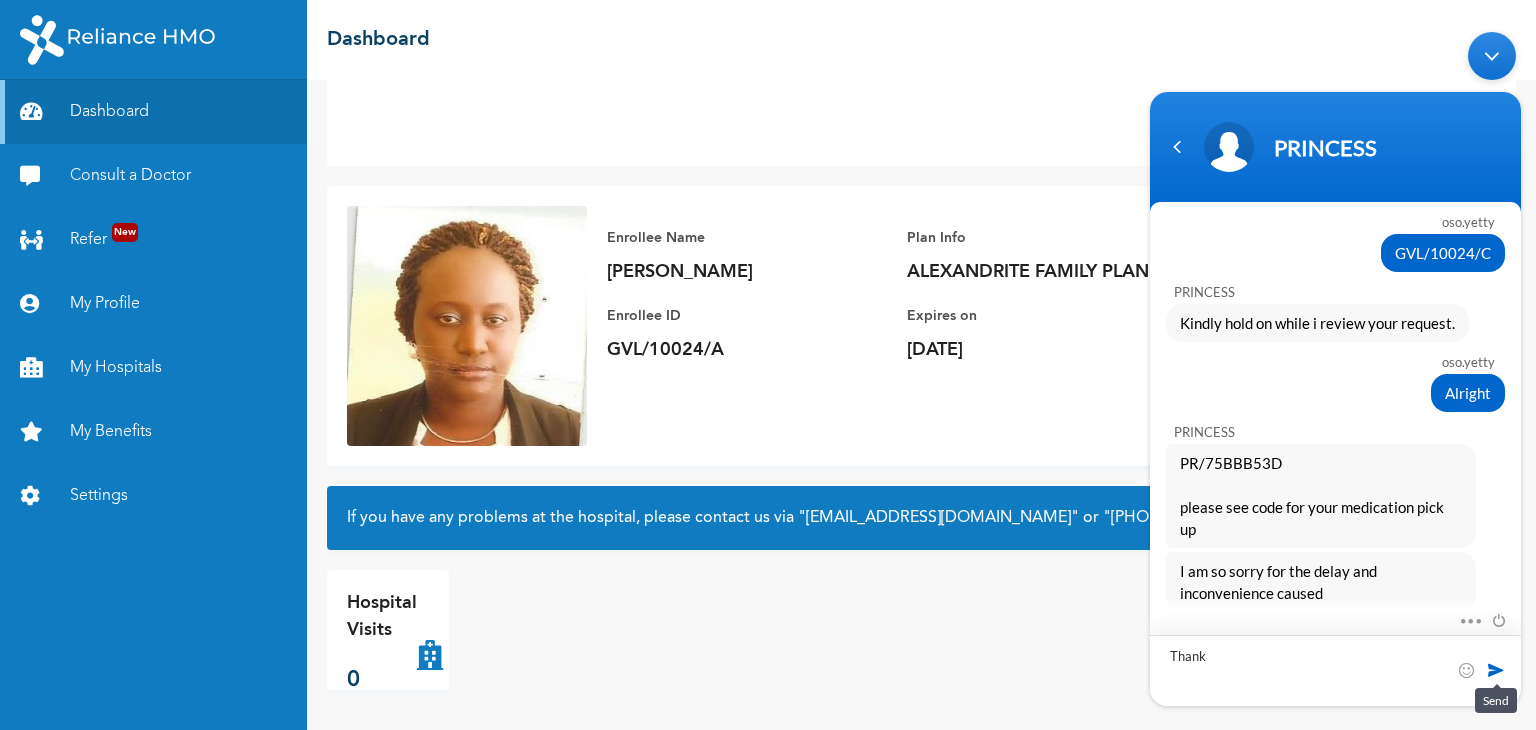 type on "Thanks" 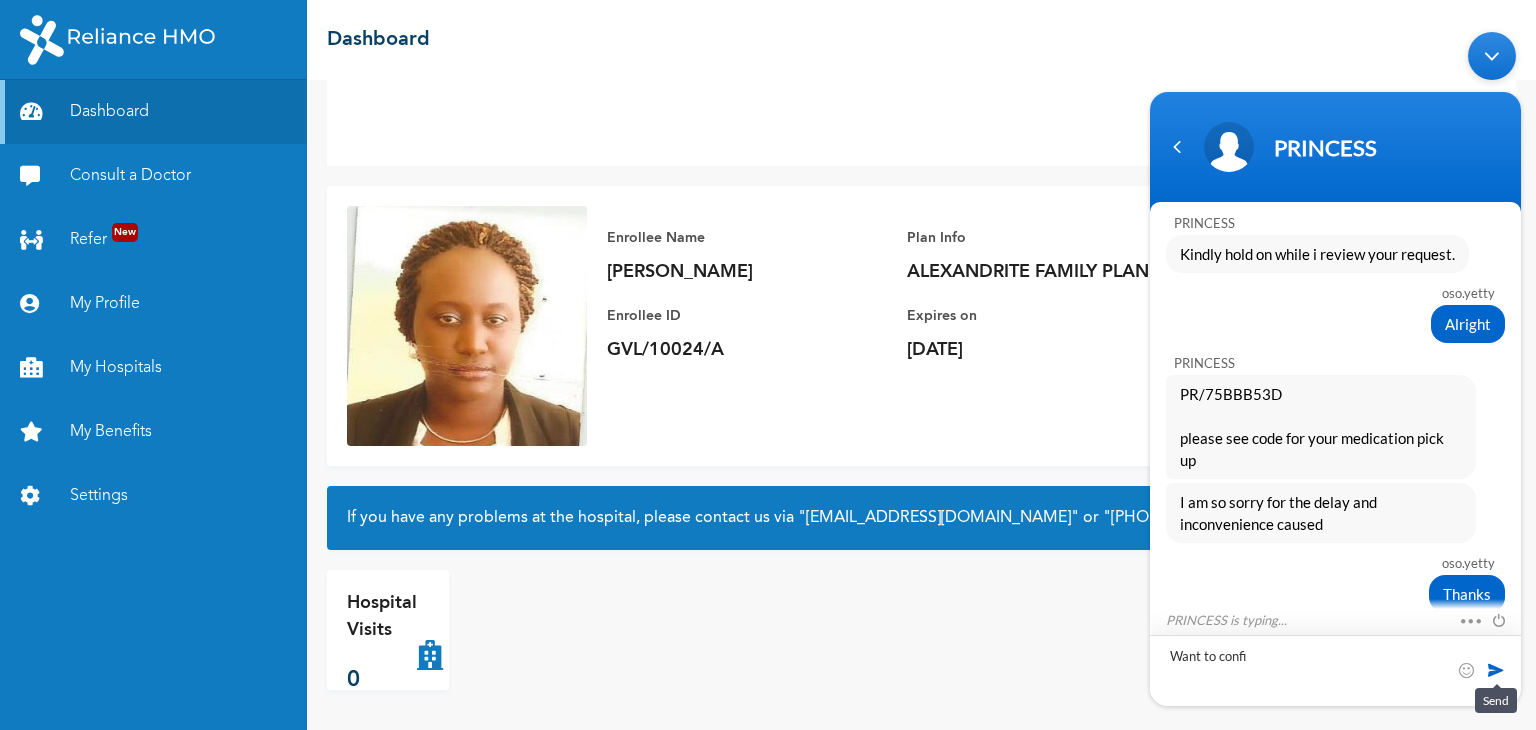 scroll, scrollTop: 1687, scrollLeft: 0, axis: vertical 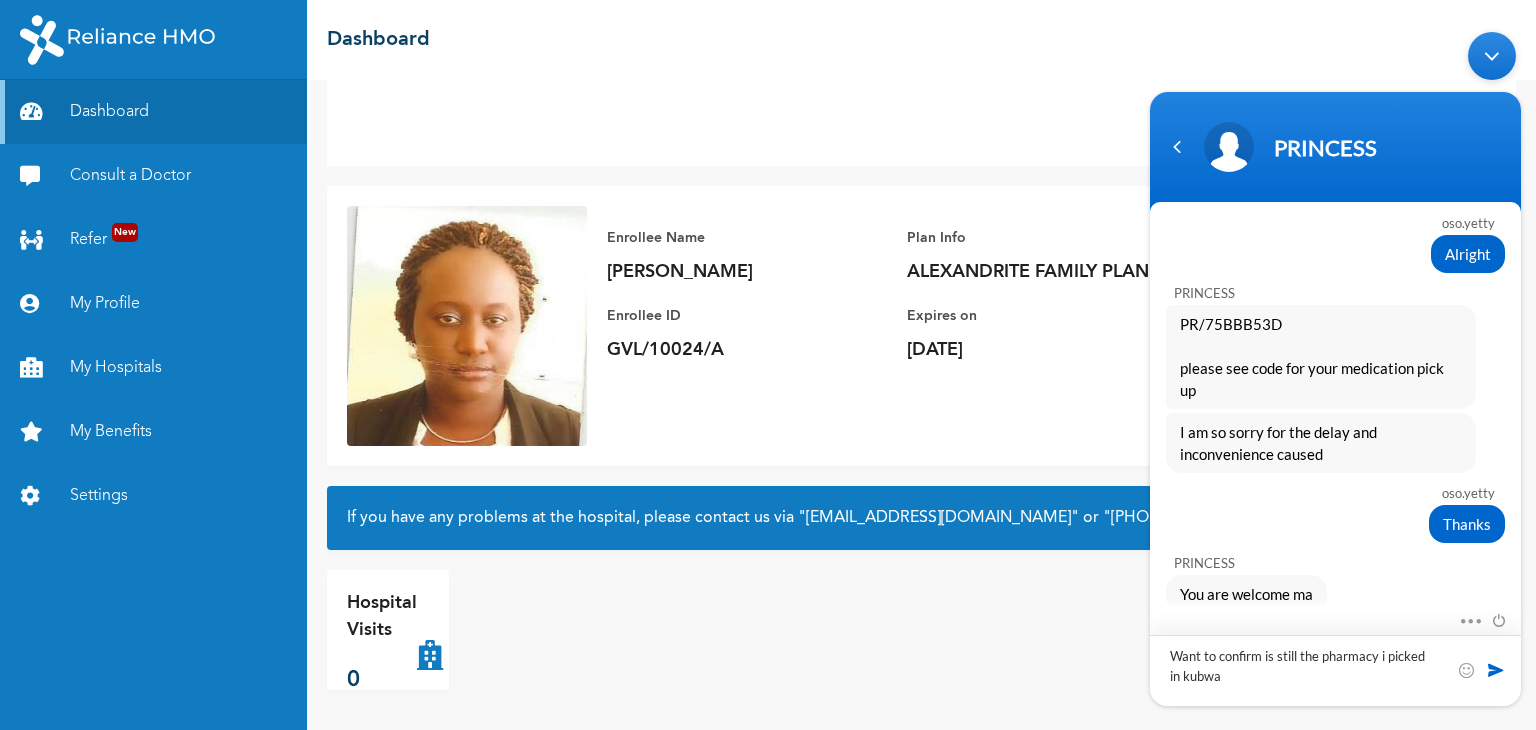 click on "Want to confirm is still the pharmacy i picked in kubwa" at bounding box center (1335, 669) 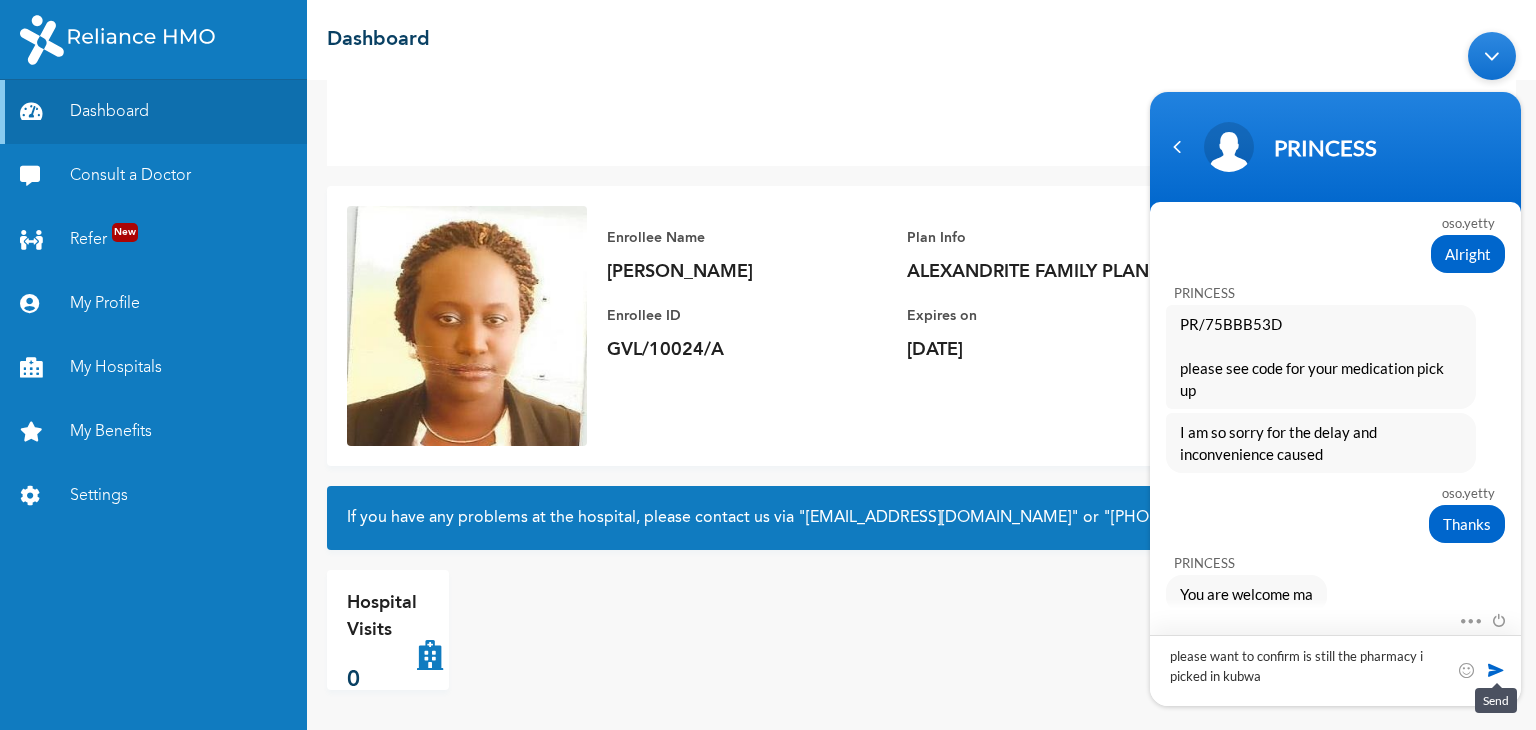 type on "please want to confirm is still the pharmacy i picked in kubwa" 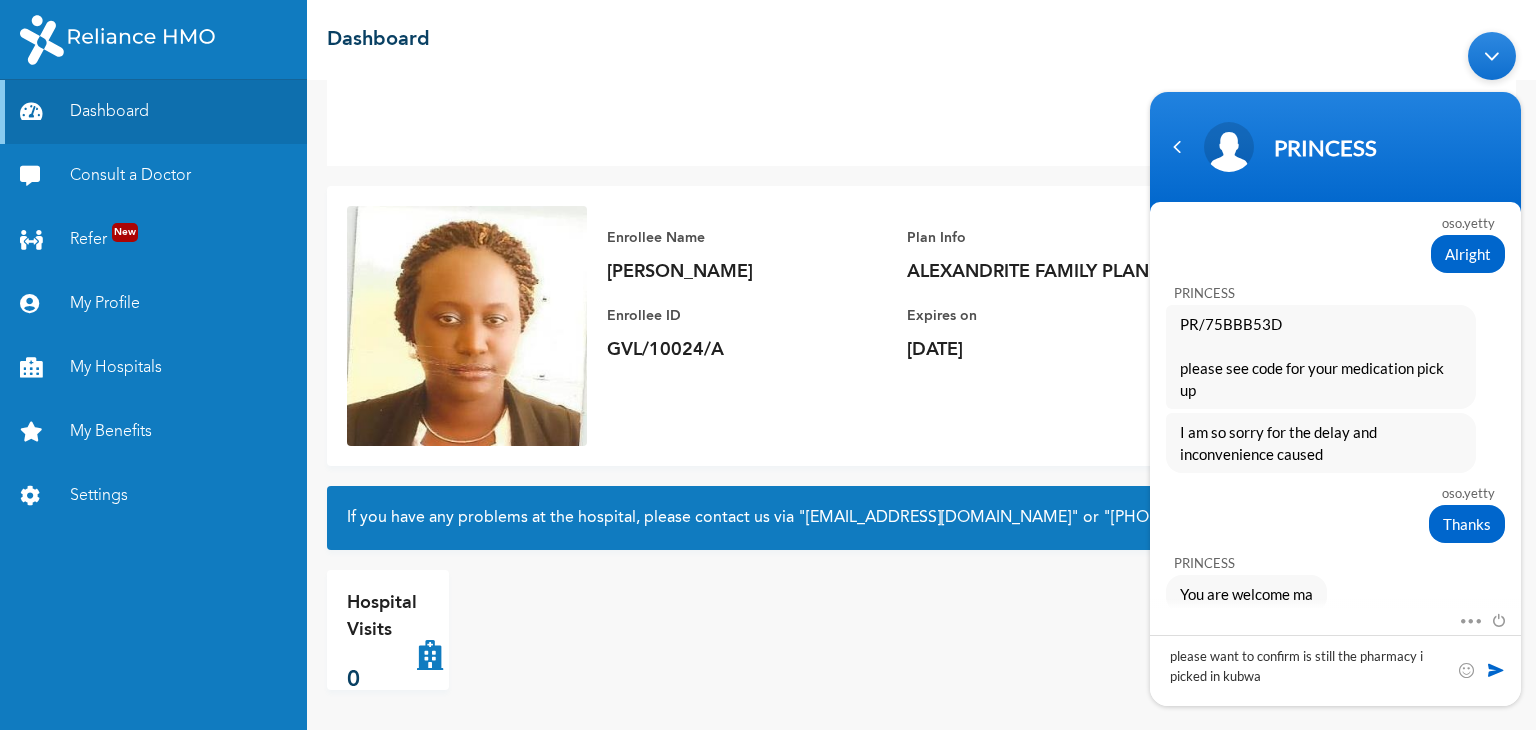 click at bounding box center (1496, 669) 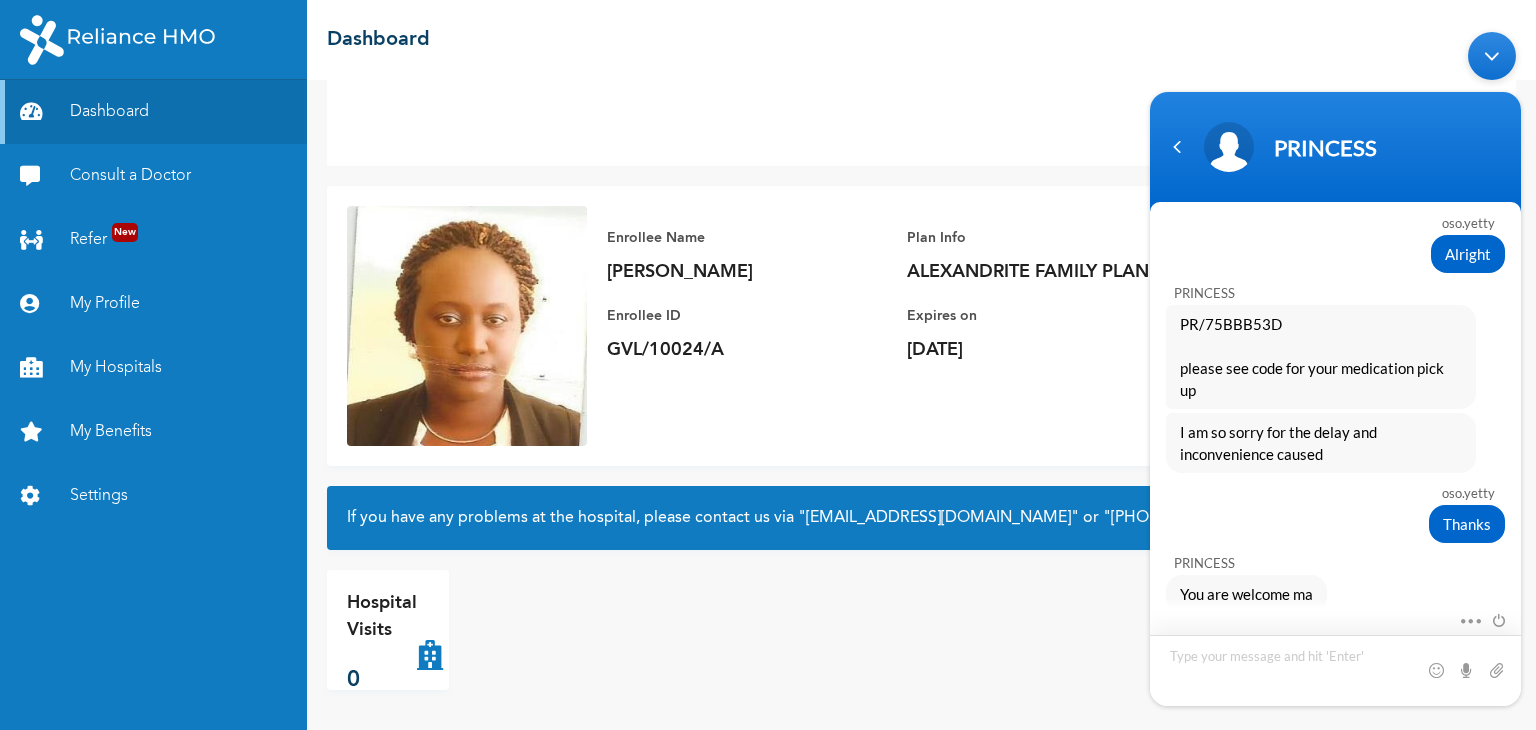 scroll, scrollTop: 1778, scrollLeft: 0, axis: vertical 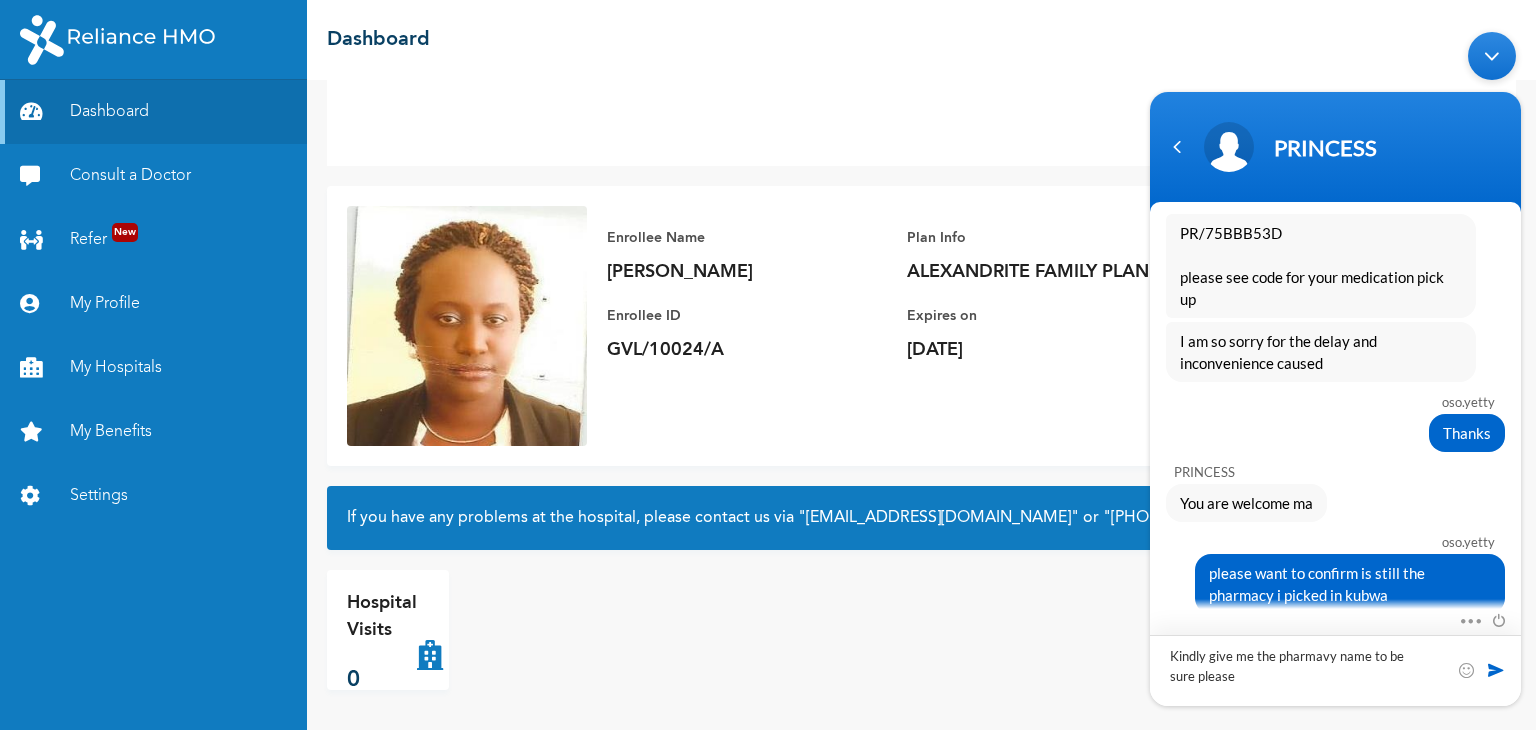 click on "Kindly give me the pharmavy name to be sure please" at bounding box center (1335, 669) 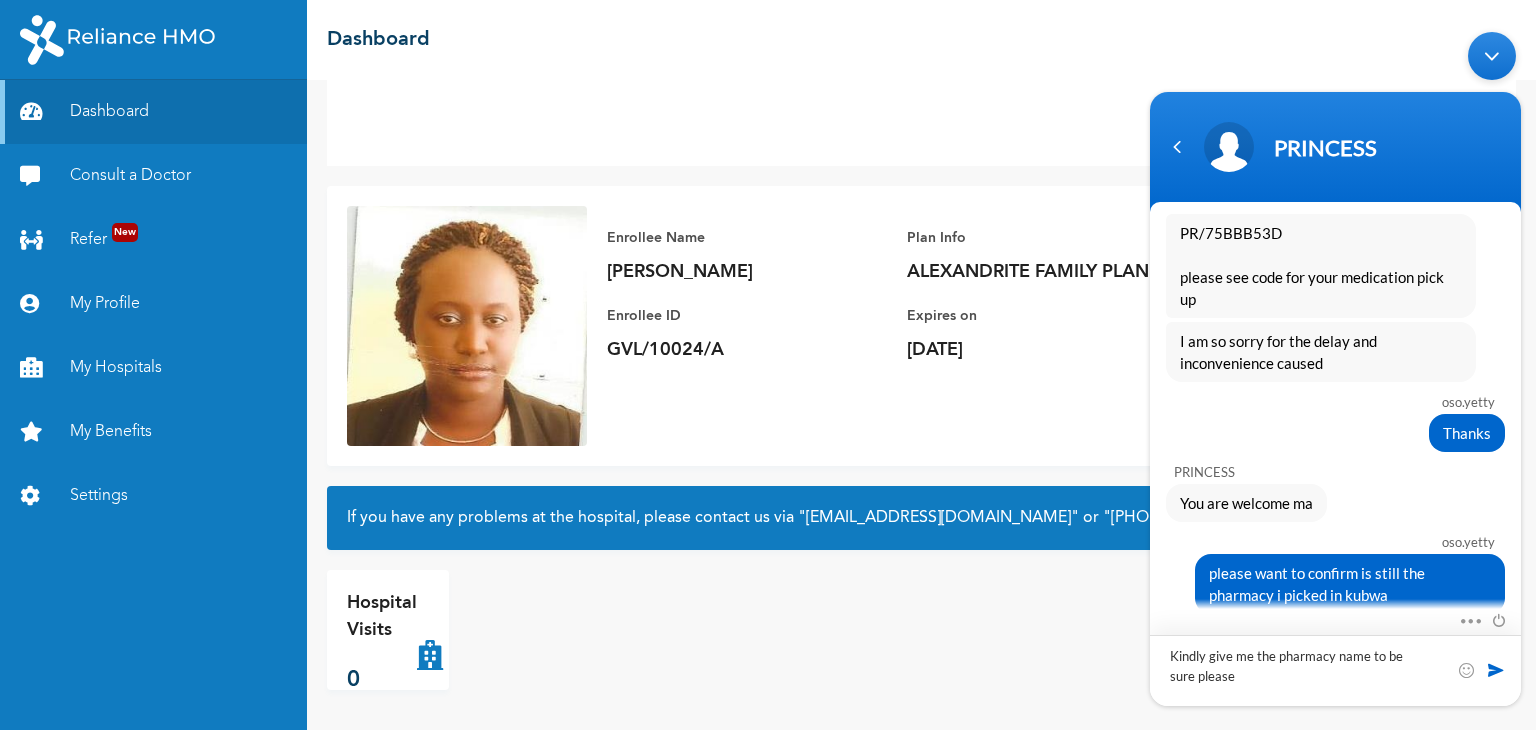 type on "Kindly give me the pharmacy name to be sure please" 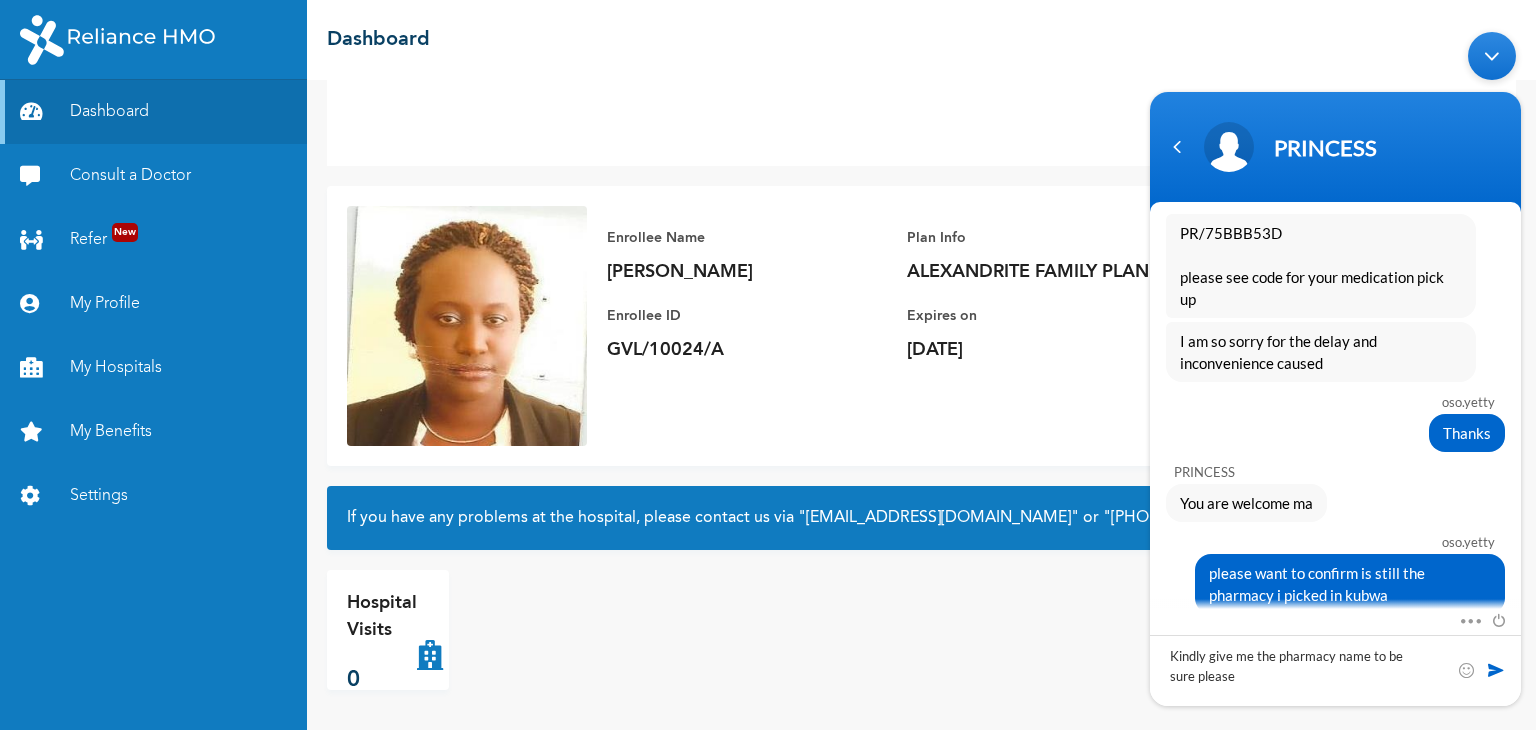 click at bounding box center (1496, 669) 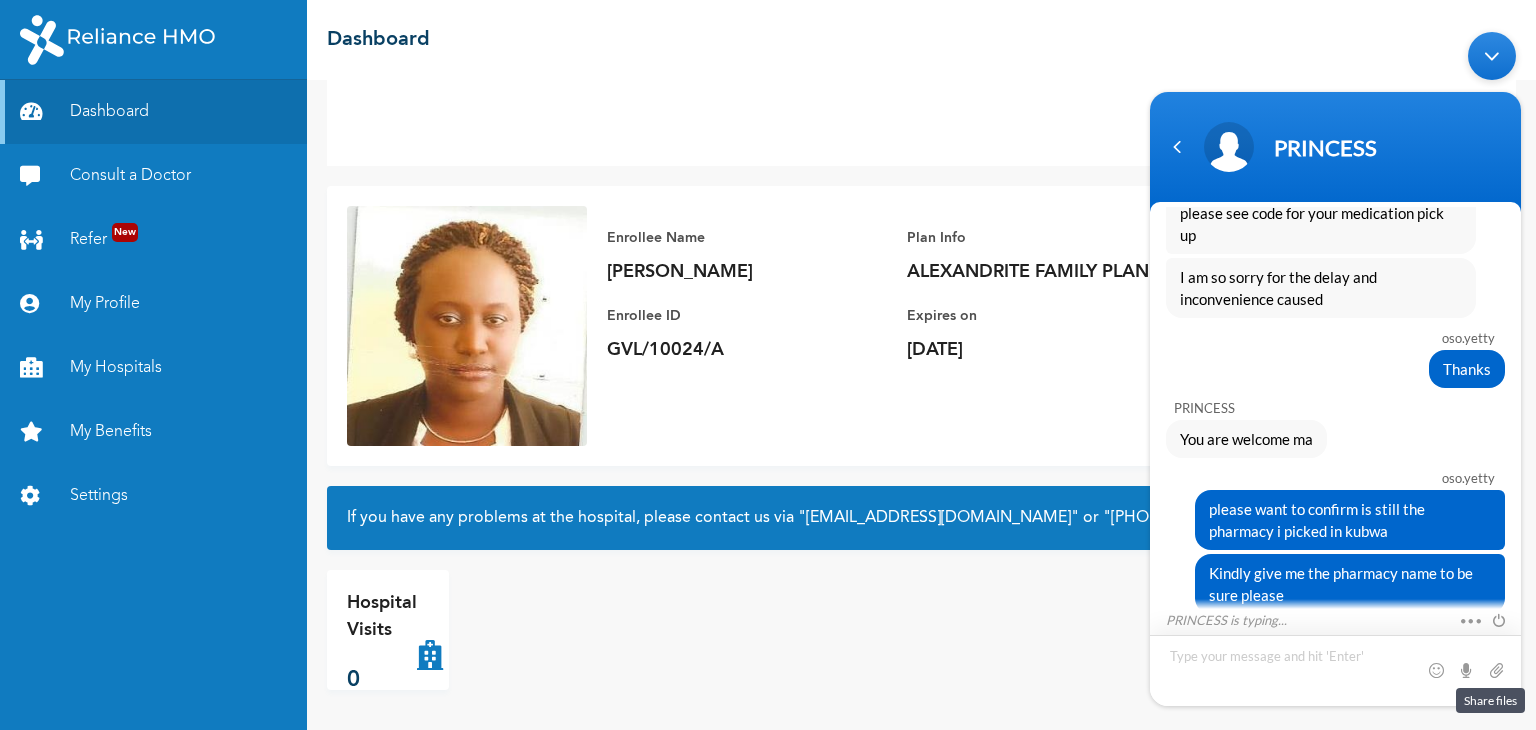 scroll, scrollTop: 1955, scrollLeft: 0, axis: vertical 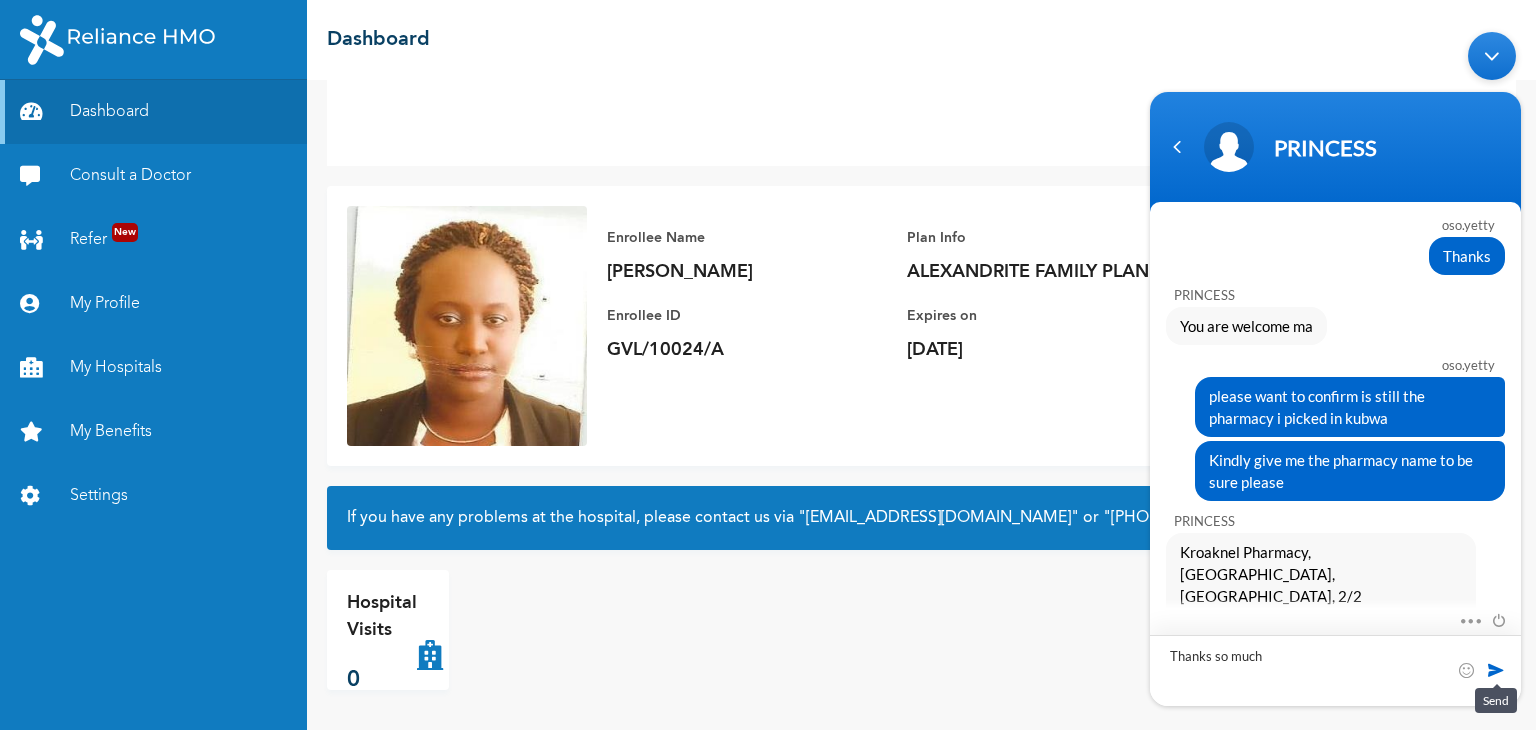 type on "Thanks so much" 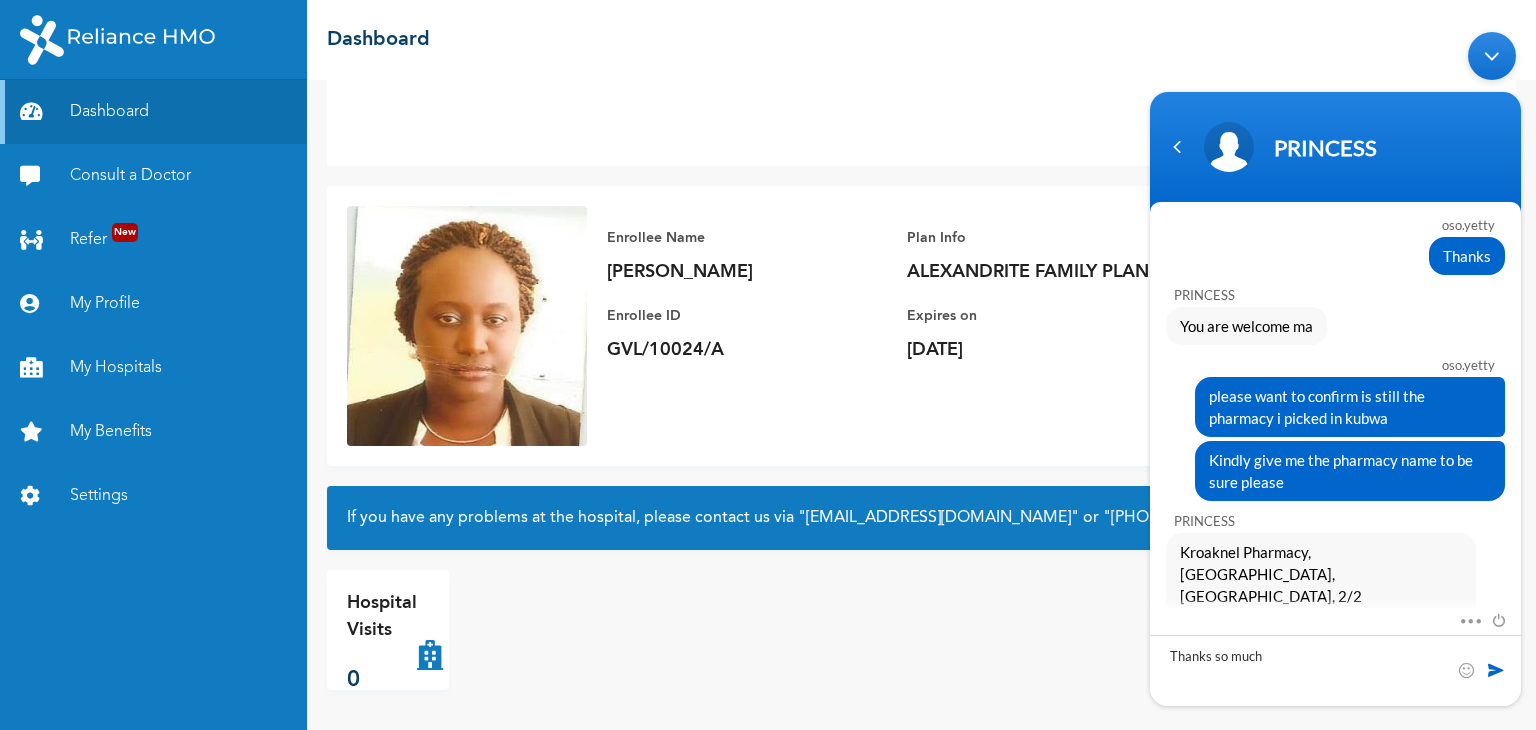 click at bounding box center [1496, 669] 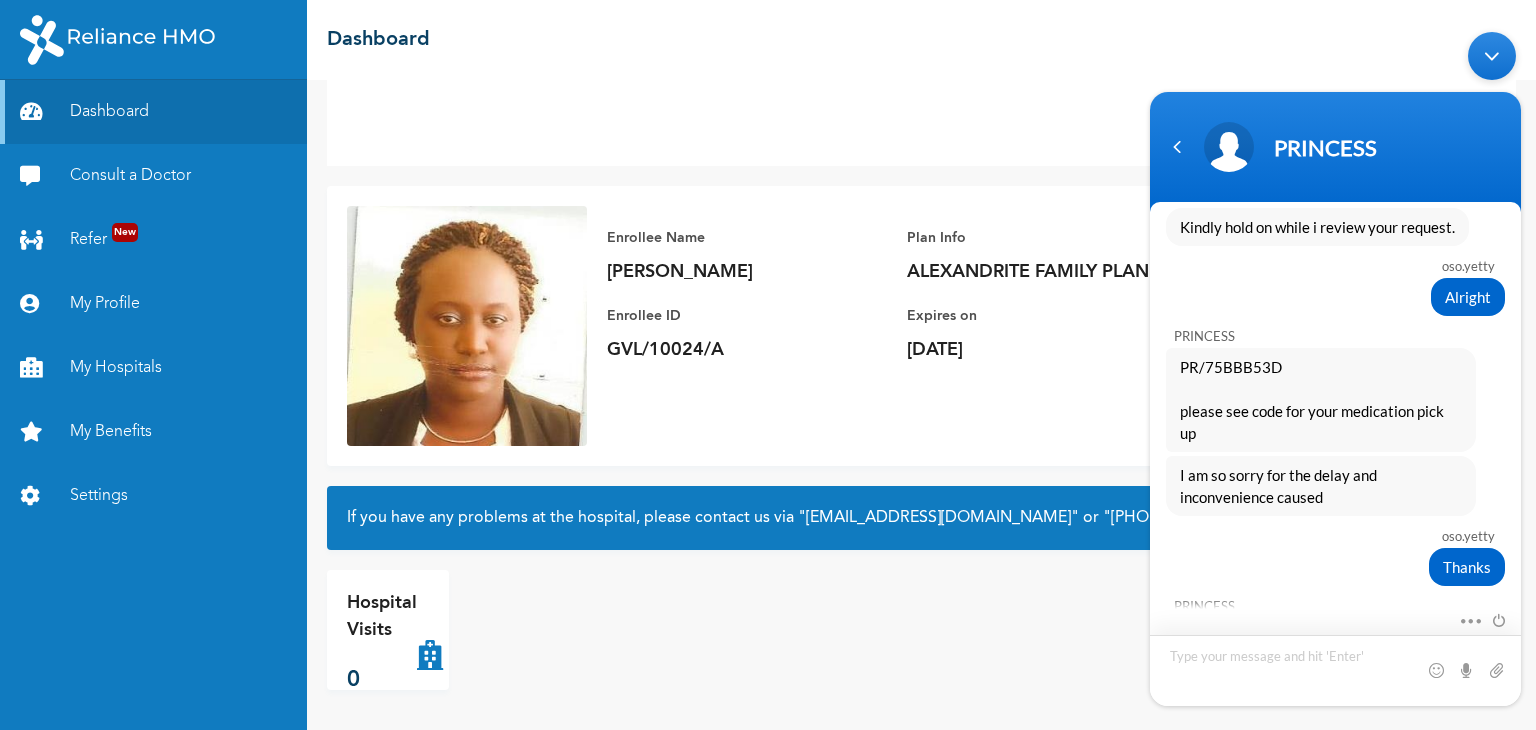 scroll, scrollTop: 1636, scrollLeft: 0, axis: vertical 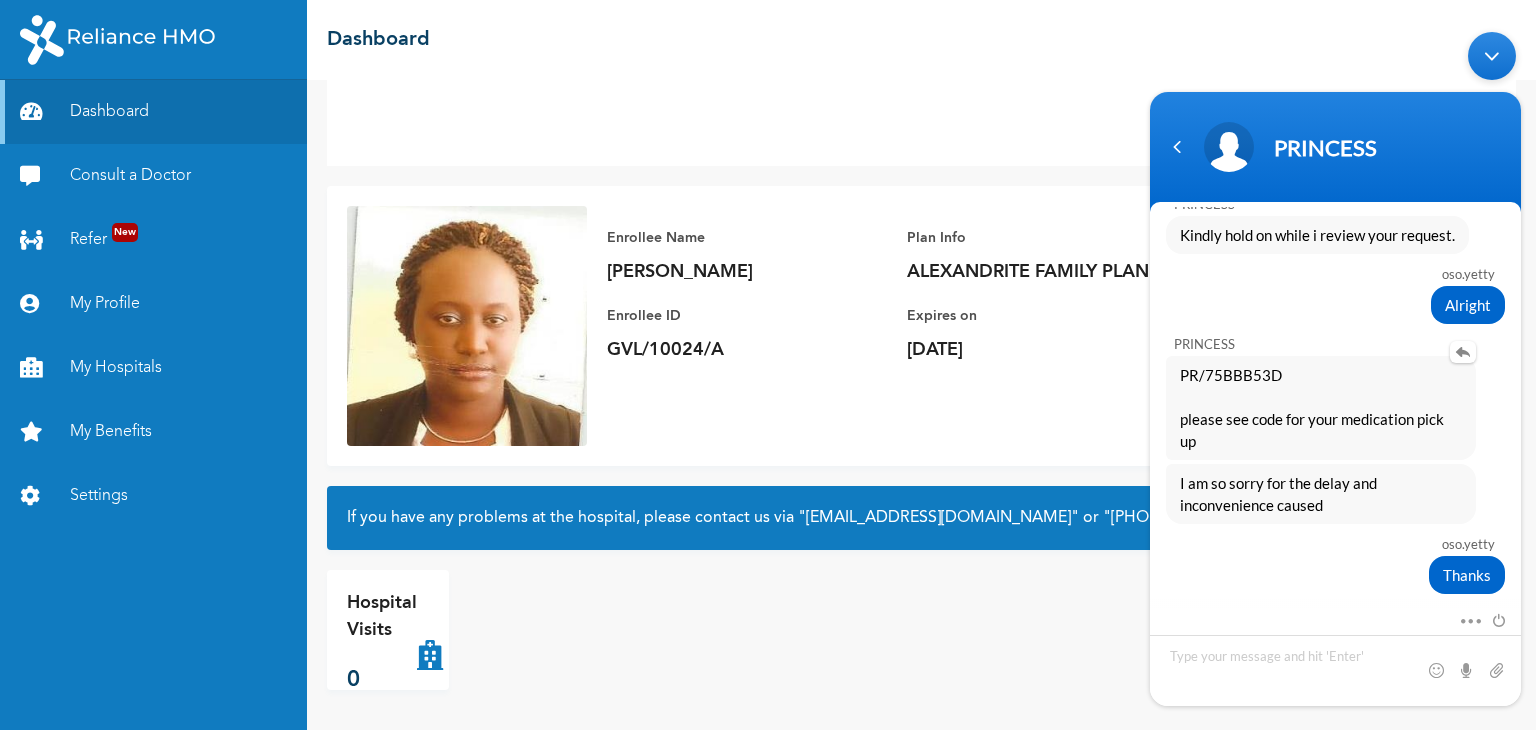 drag, startPoint x: 1183, startPoint y: 359, endPoint x: 1290, endPoint y: 362, distance: 107.042046 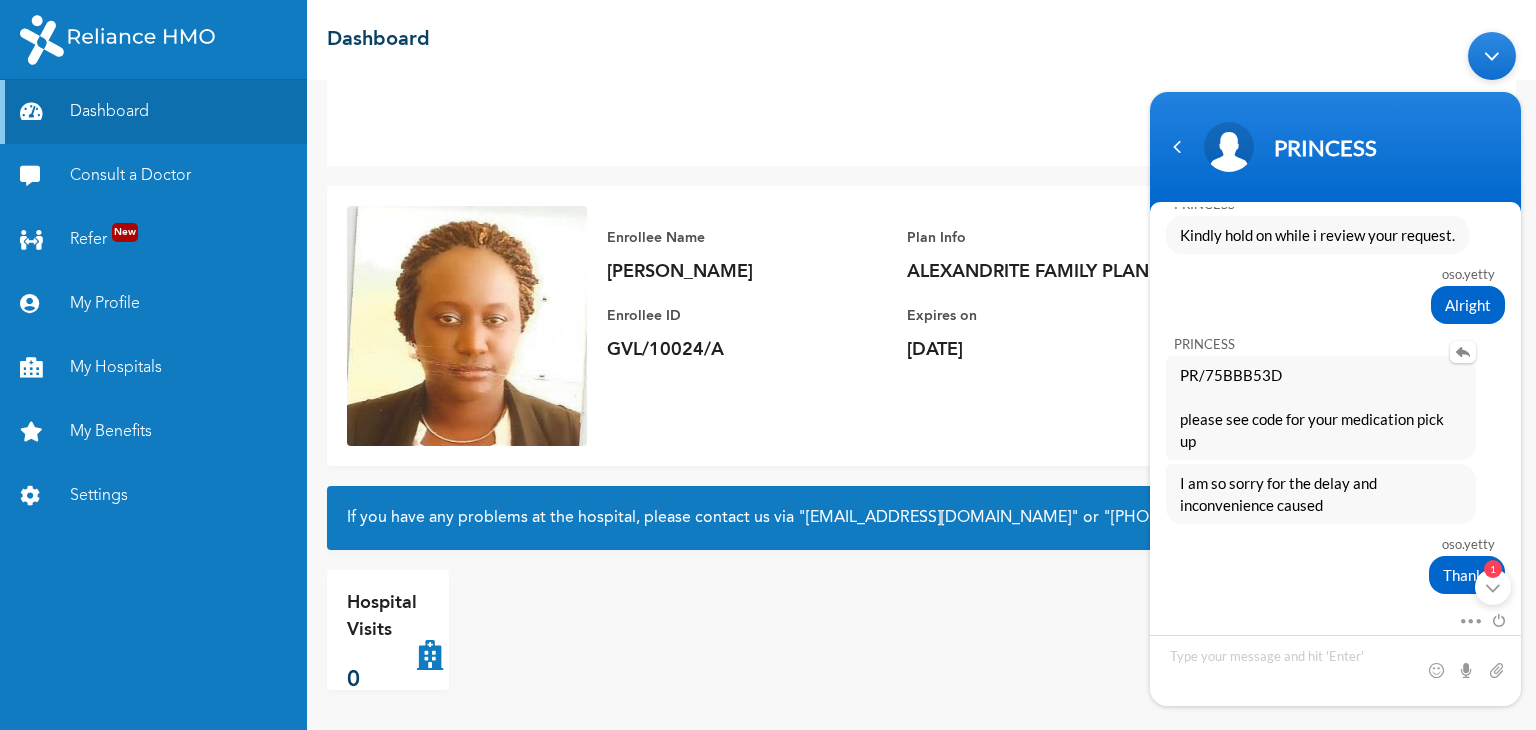 copy on "PR/75BBB53D" 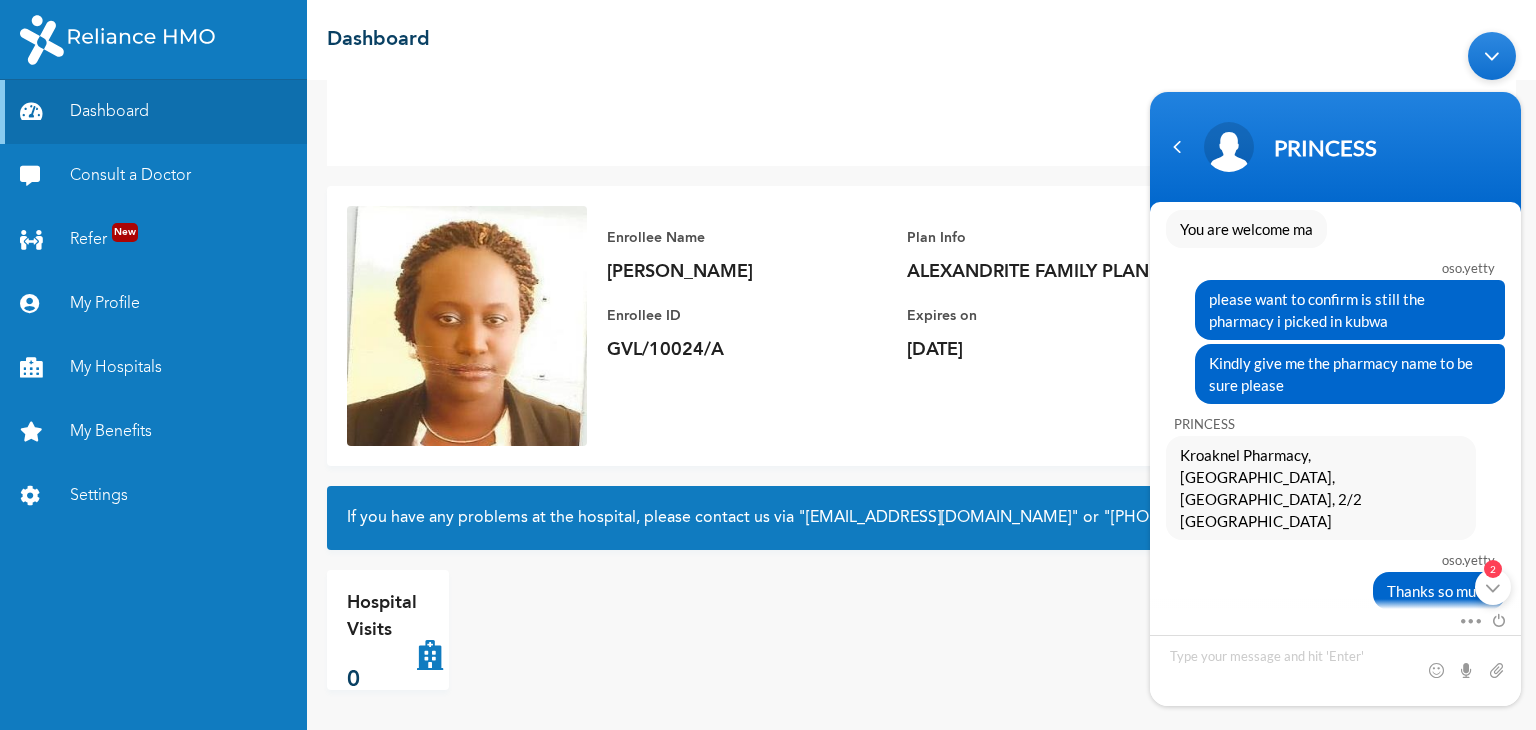 scroll, scrollTop: 2157, scrollLeft: 0, axis: vertical 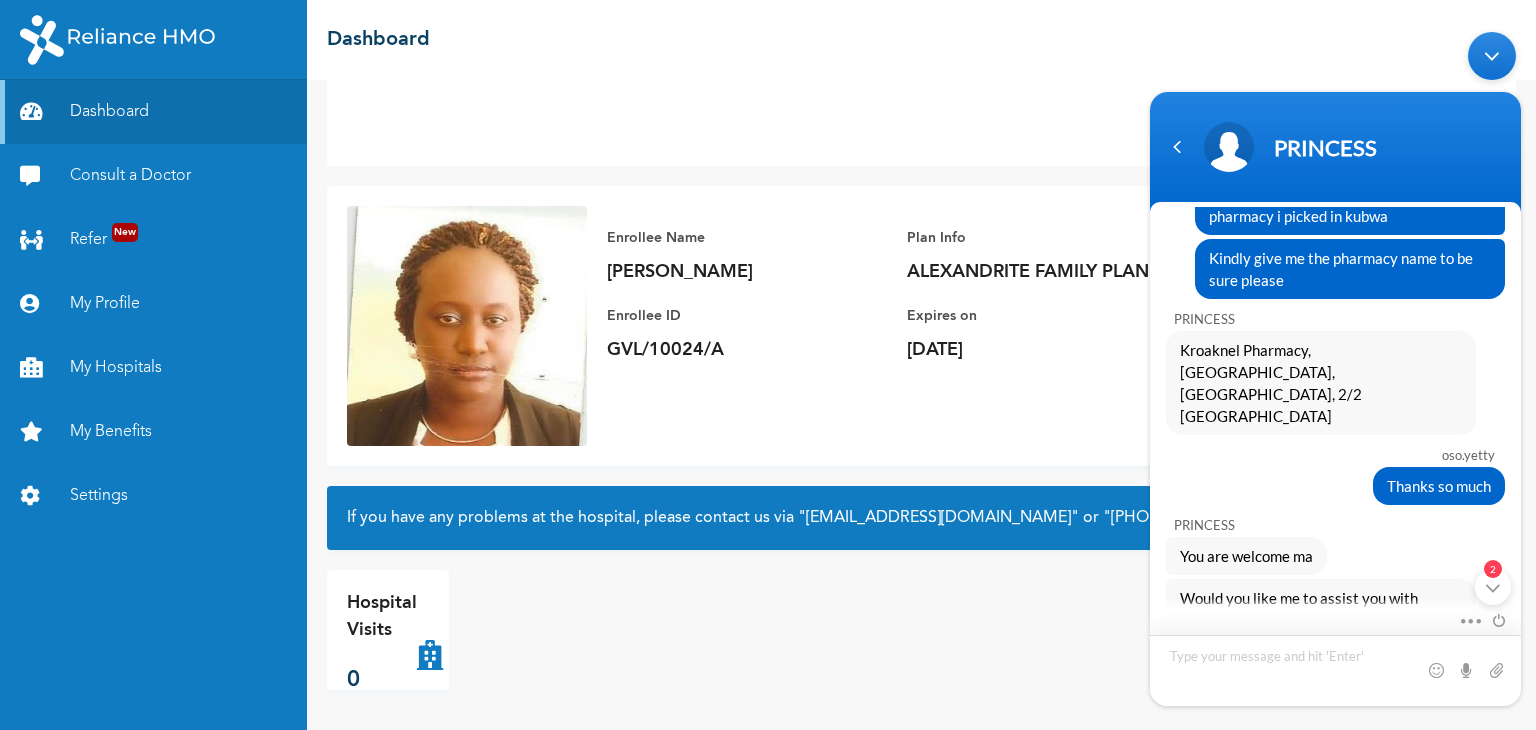 click at bounding box center (1335, 669) 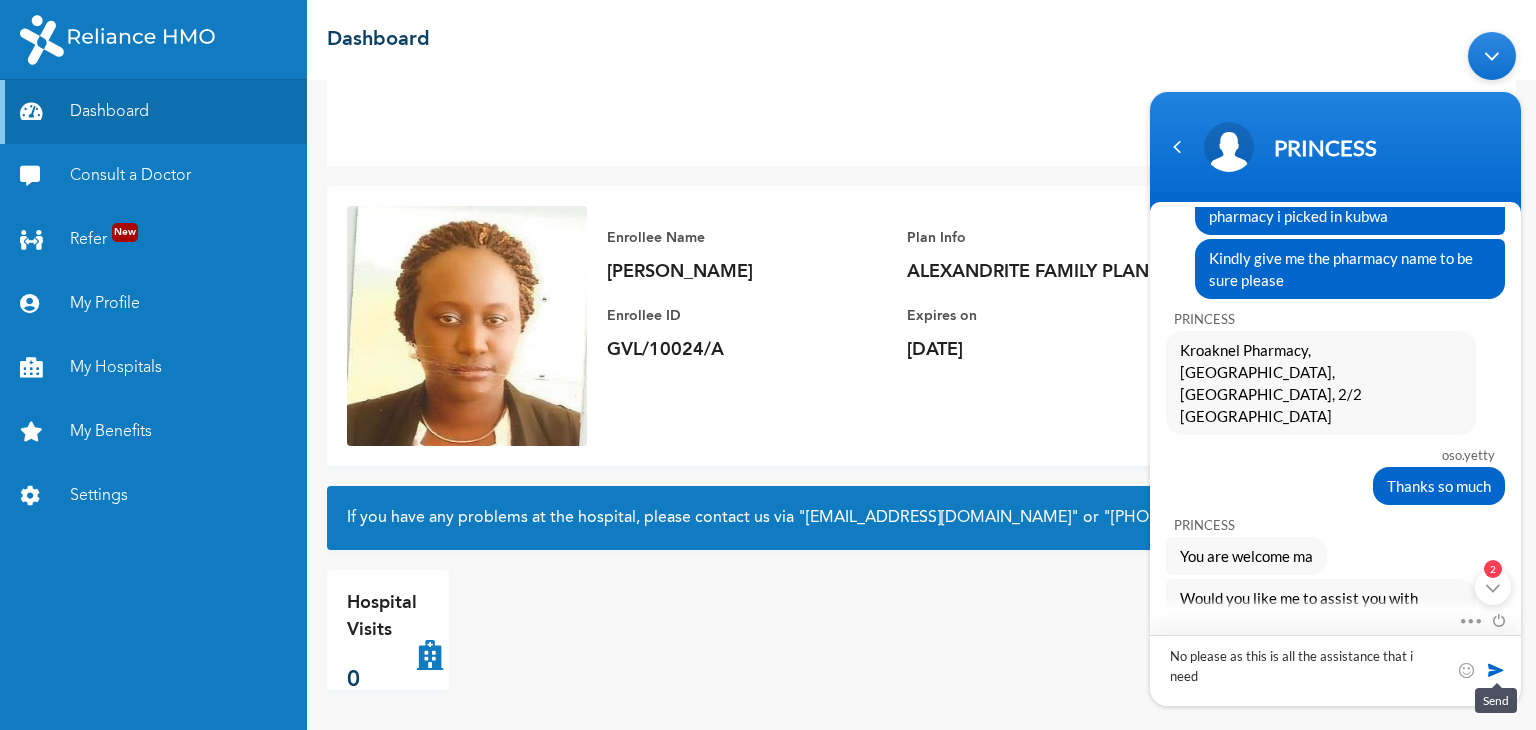 type on "No please as this is all the assistance that i need" 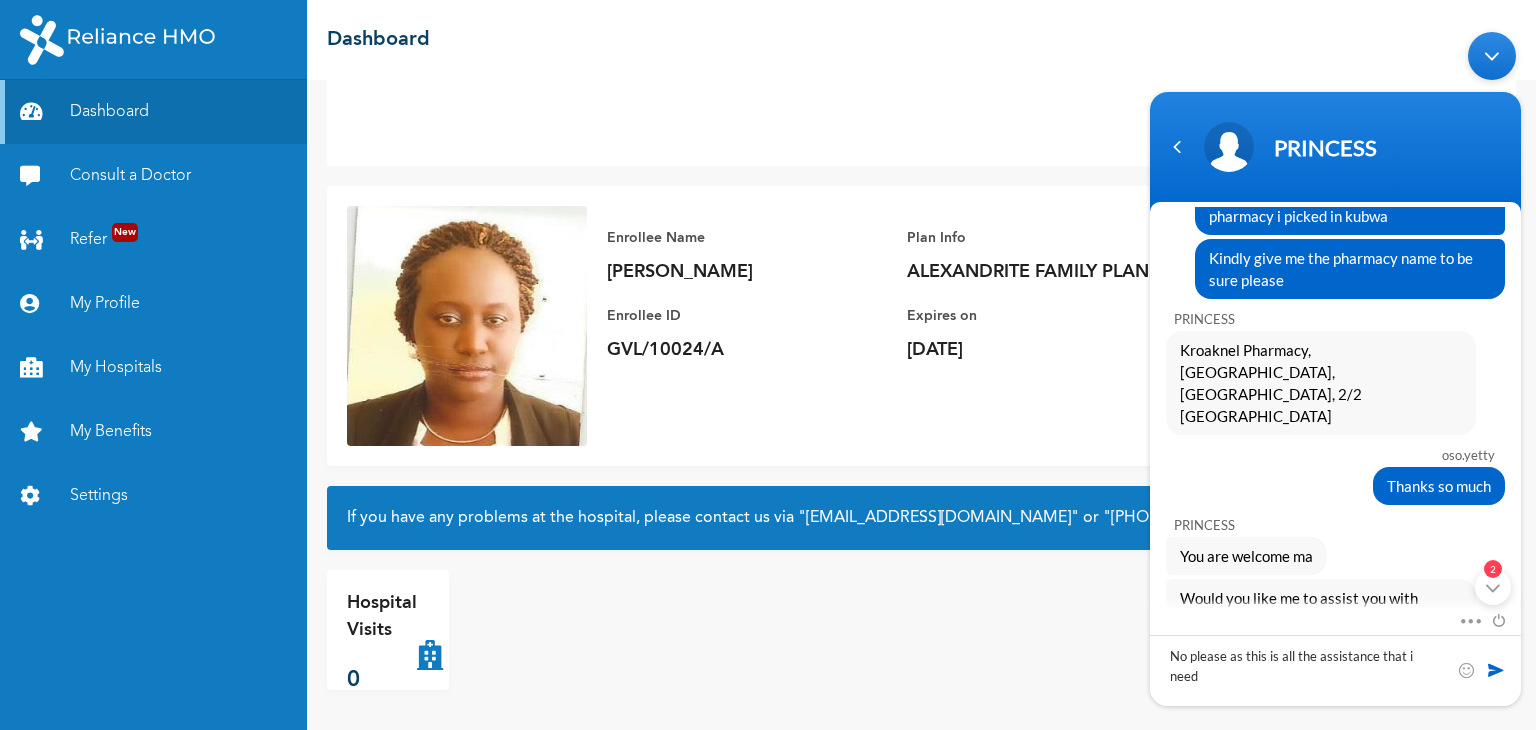 click at bounding box center [1496, 669] 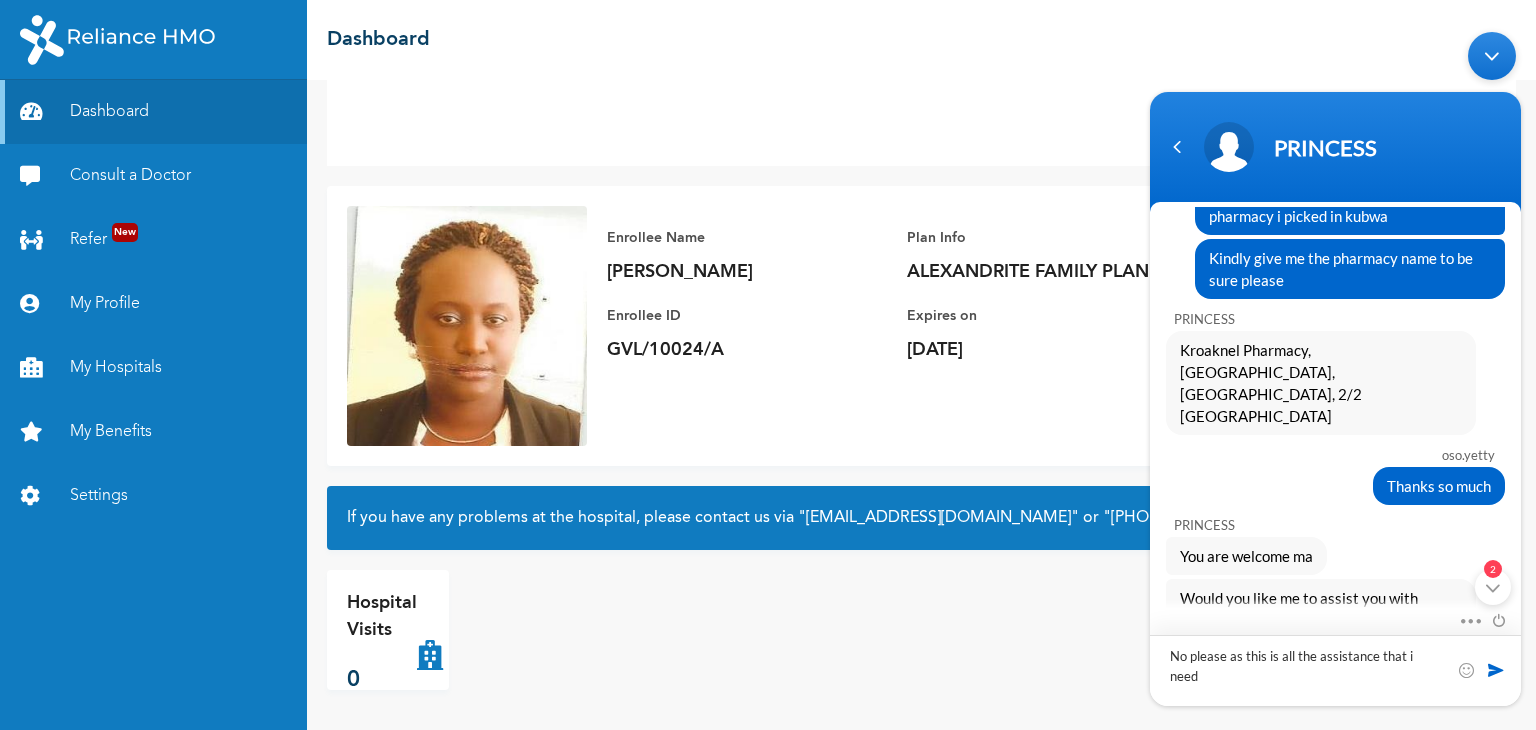 type 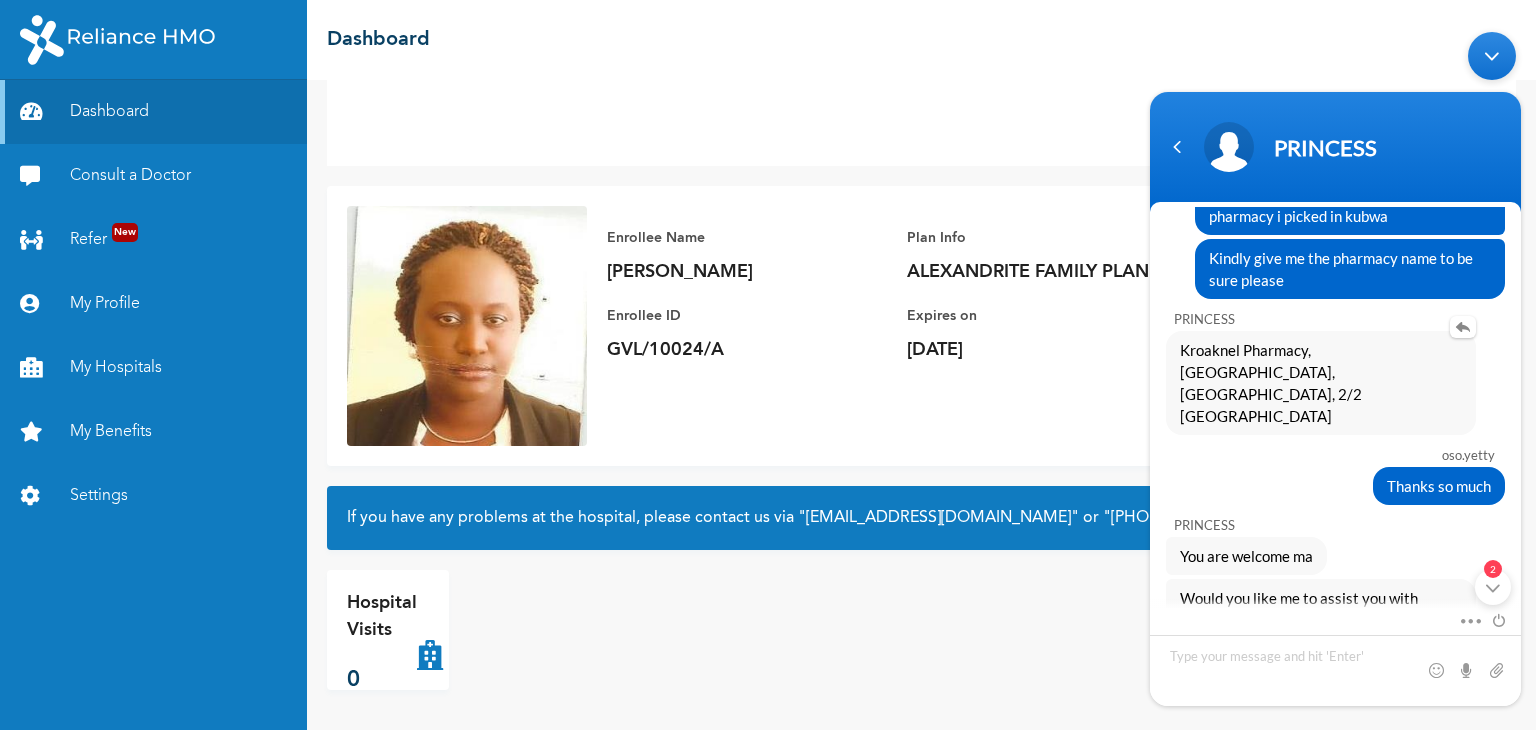 drag, startPoint x: 1181, startPoint y: 335, endPoint x: 1270, endPoint y: 380, distance: 99.72964 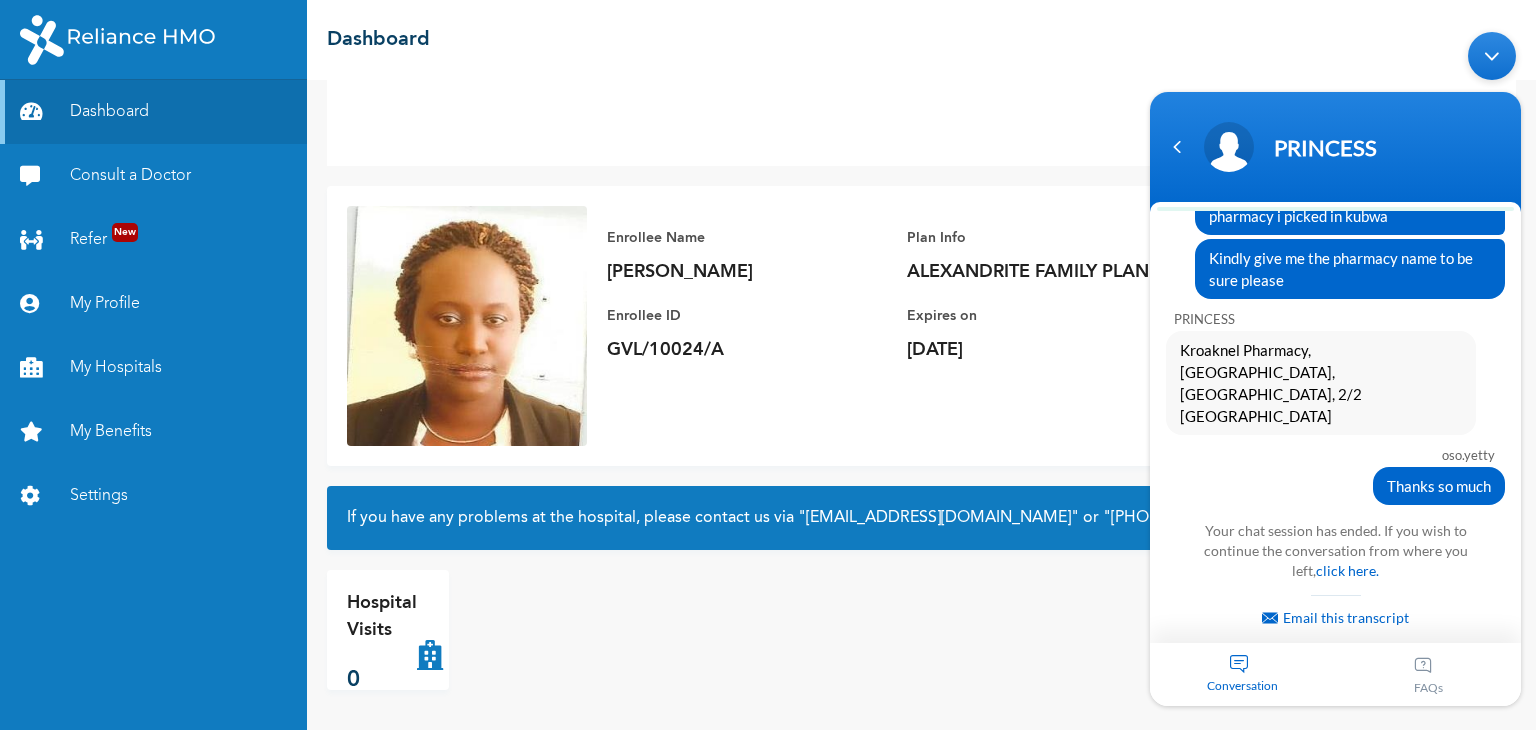 scroll, scrollTop: 2989, scrollLeft: 0, axis: vertical 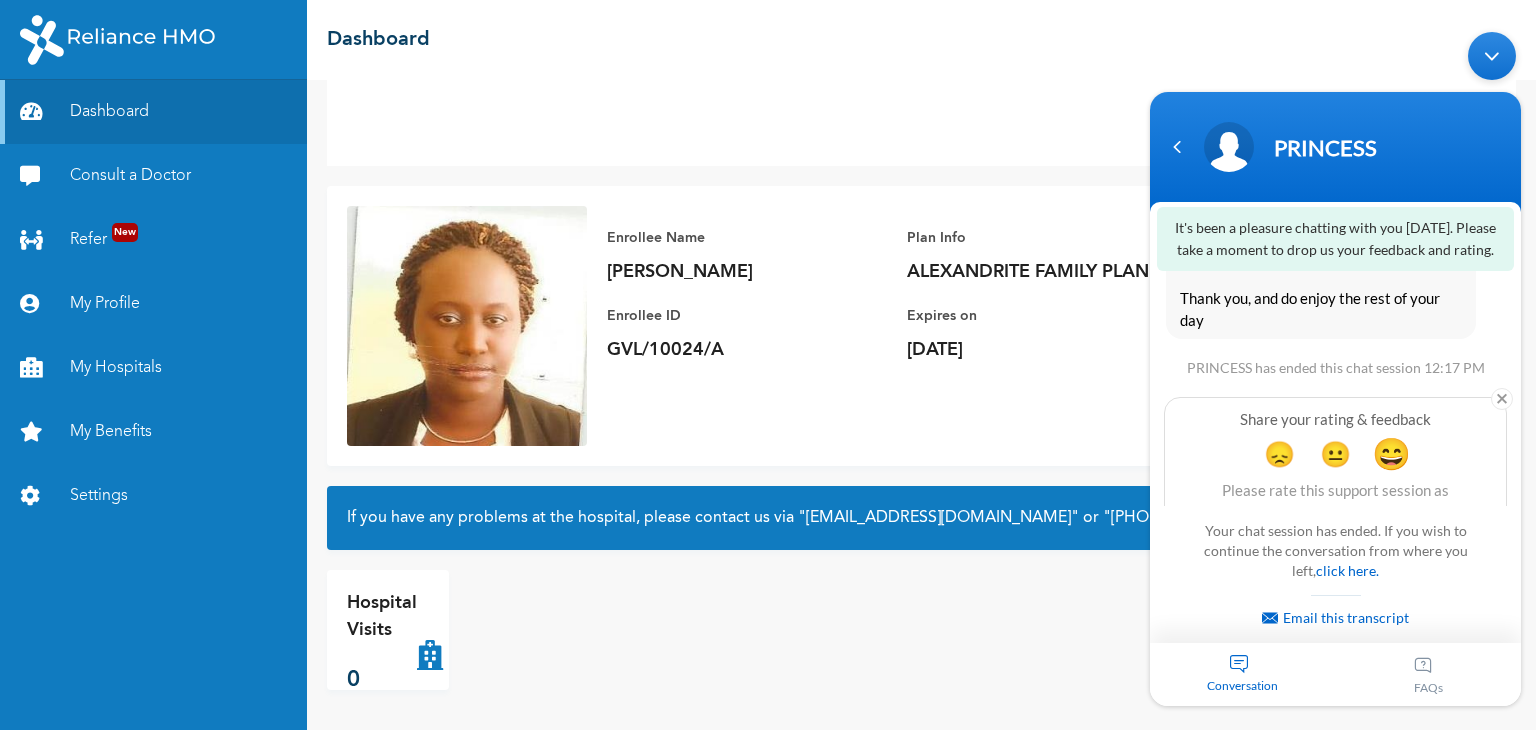 click on "😄" at bounding box center [1391, 452] 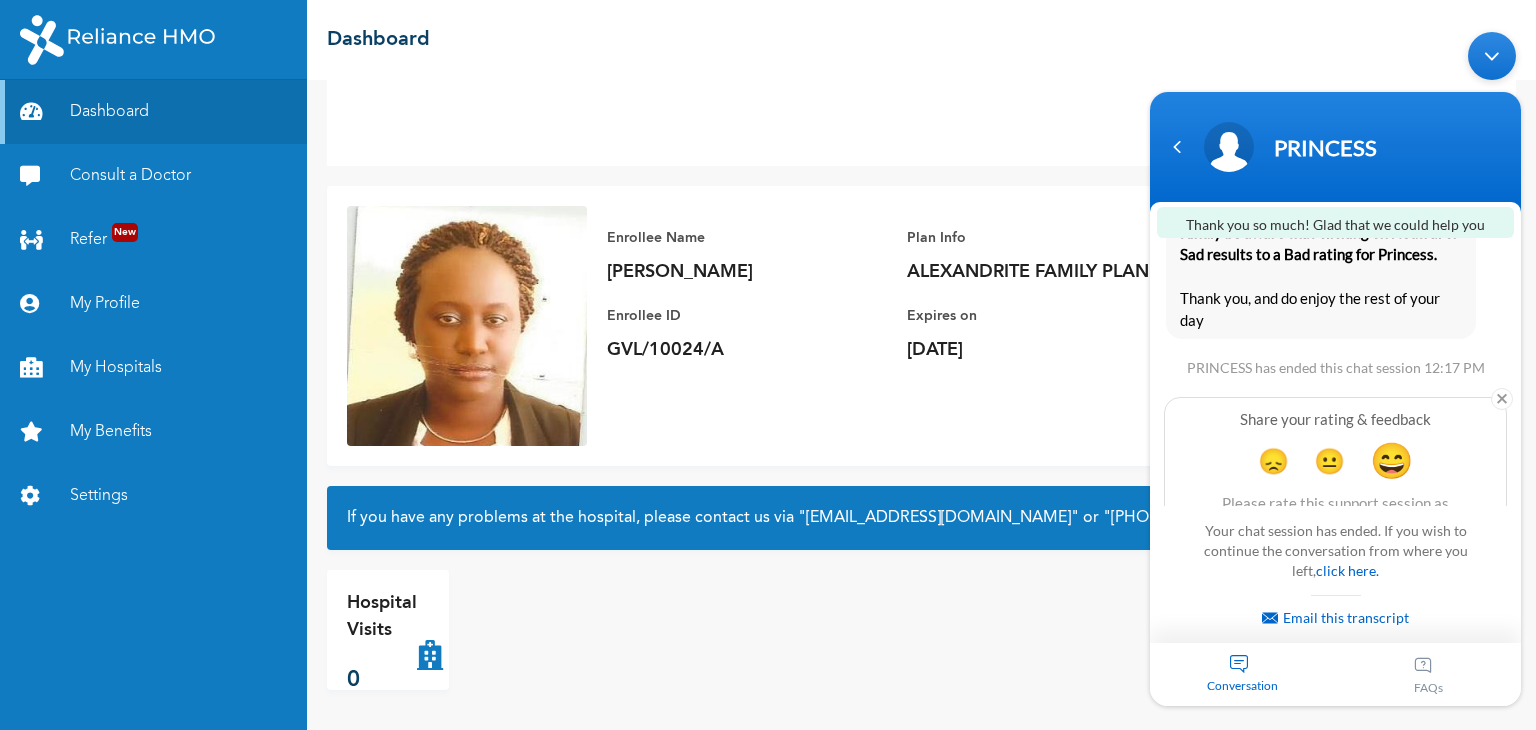 scroll, scrollTop: 3148, scrollLeft: 0, axis: vertical 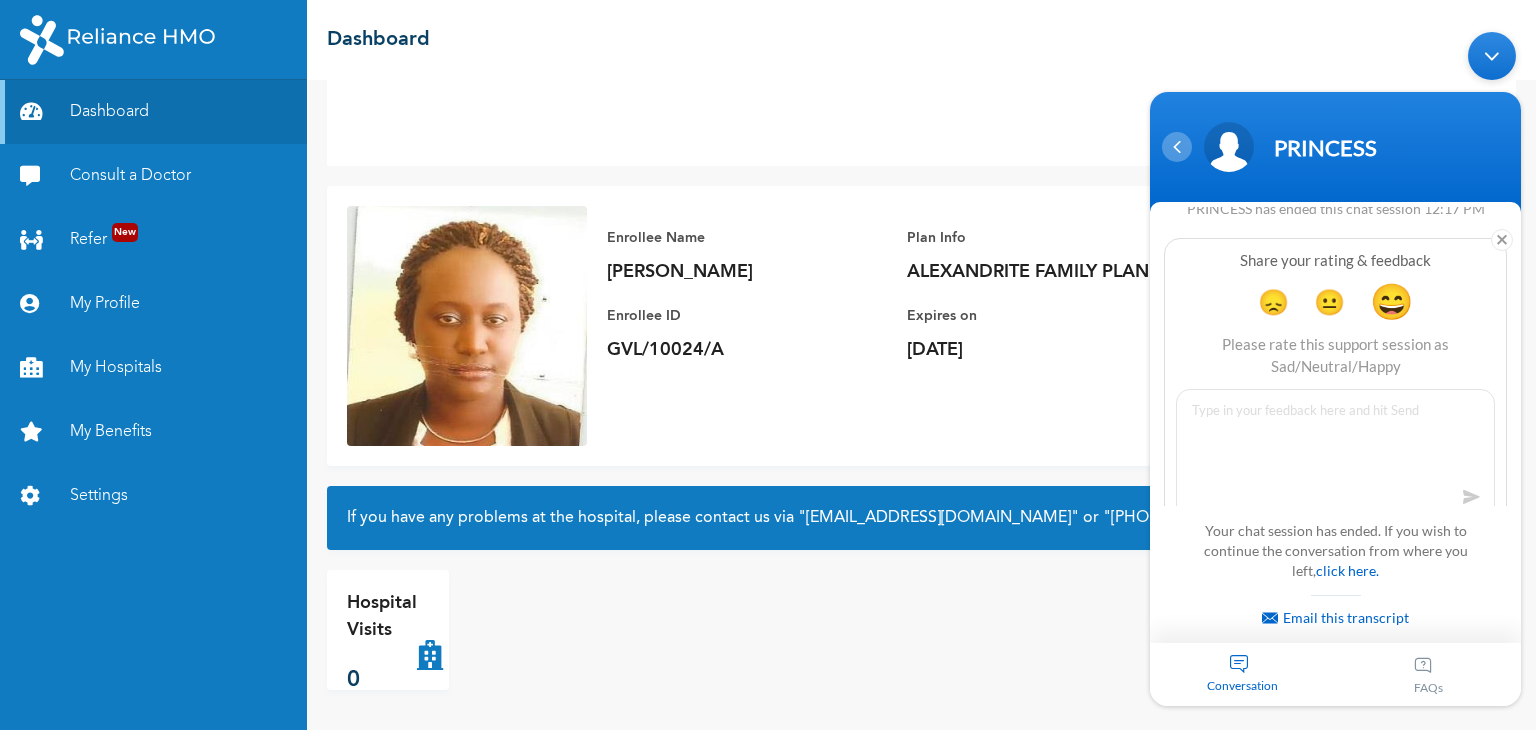 click at bounding box center [1177, 146] 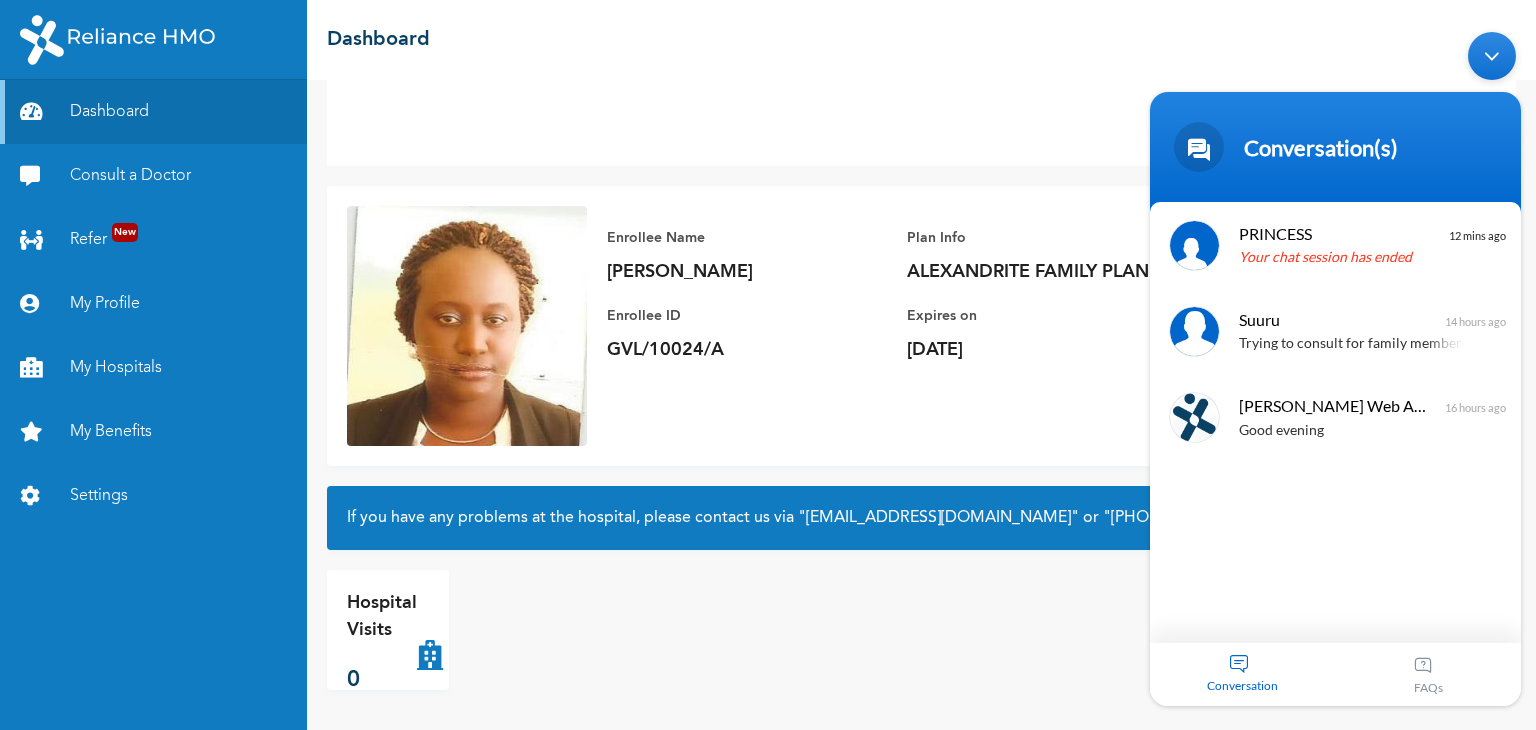 click on "Hospital Visits 0" at bounding box center [921, 630] 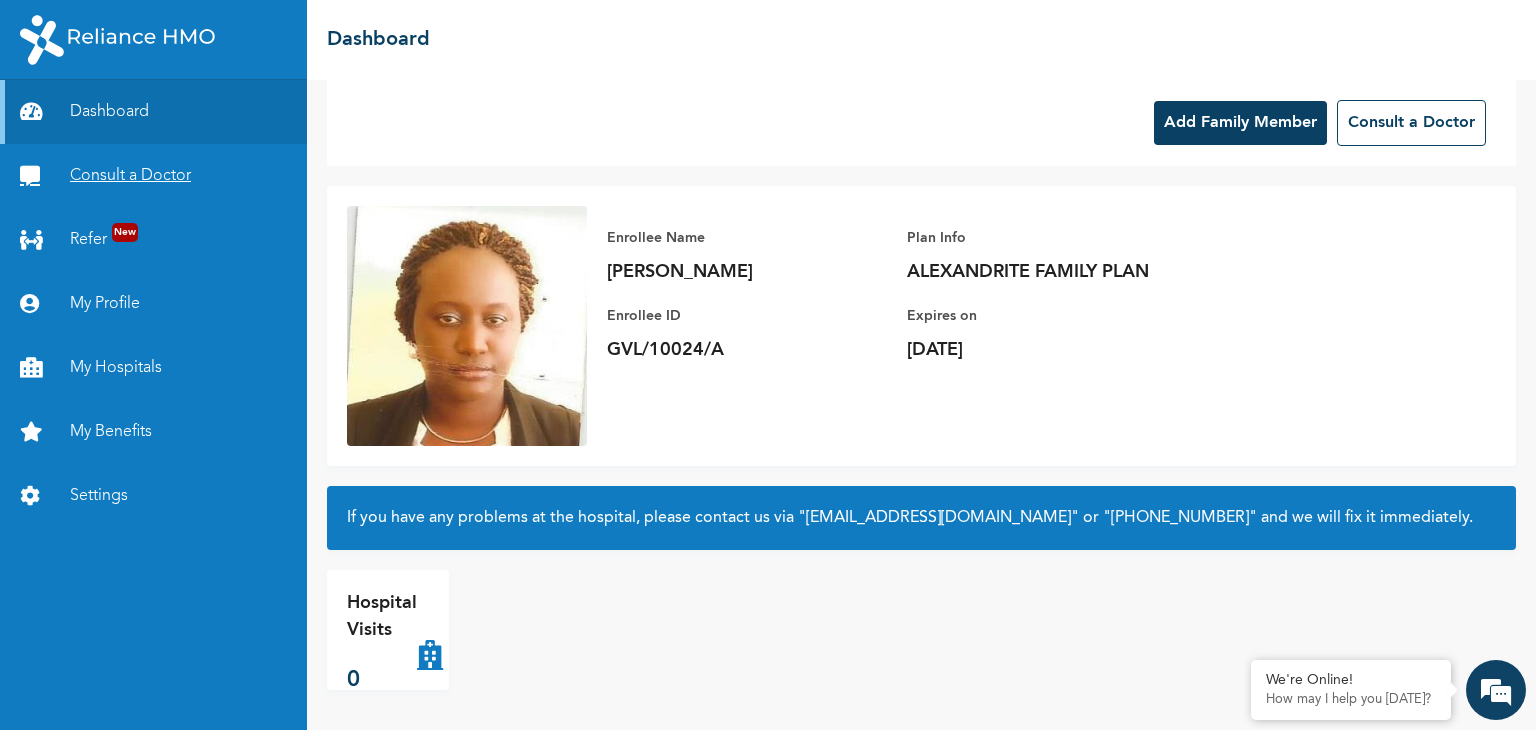 click on "Consult a Doctor" at bounding box center [153, 176] 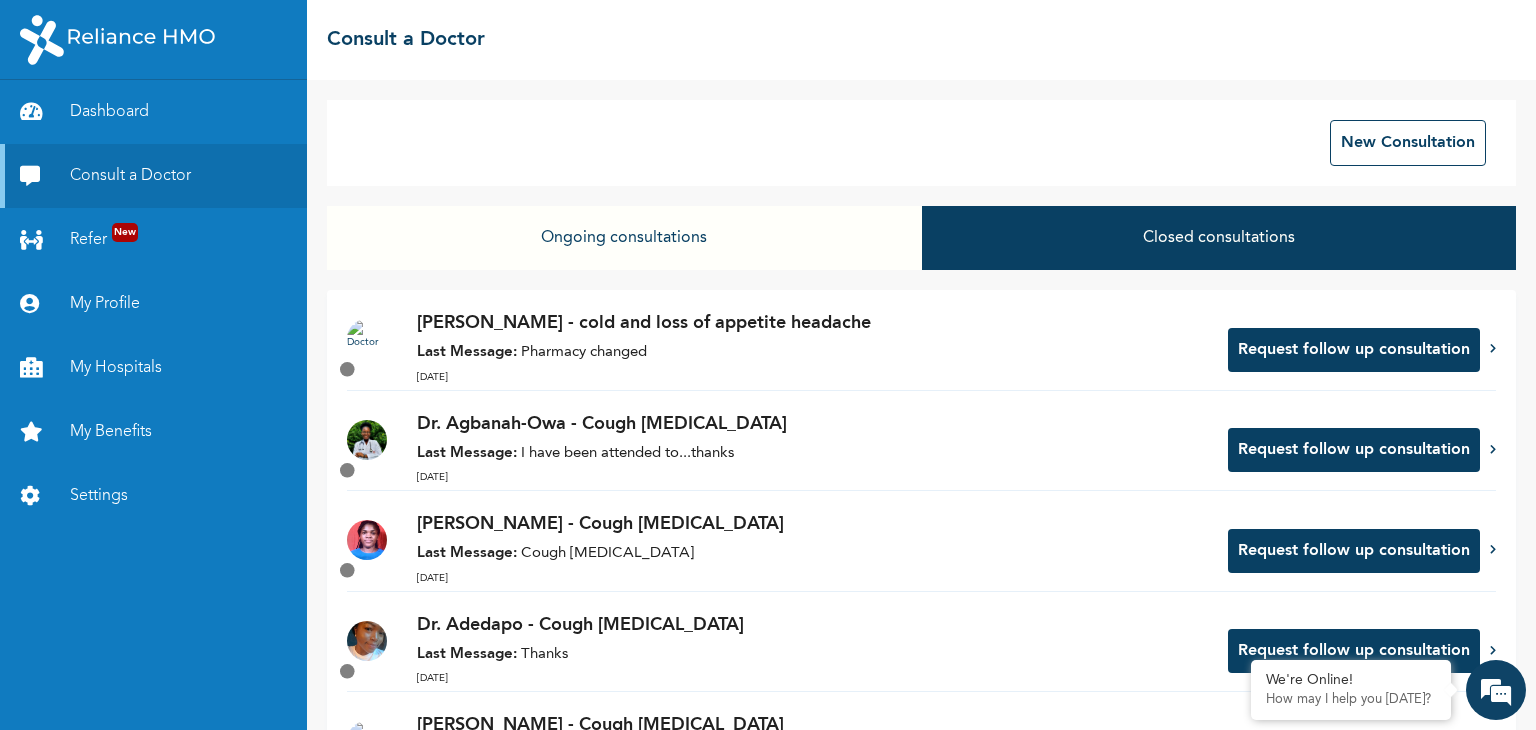 click on "Last Message:   Pharmacy changed" at bounding box center (812, 353) 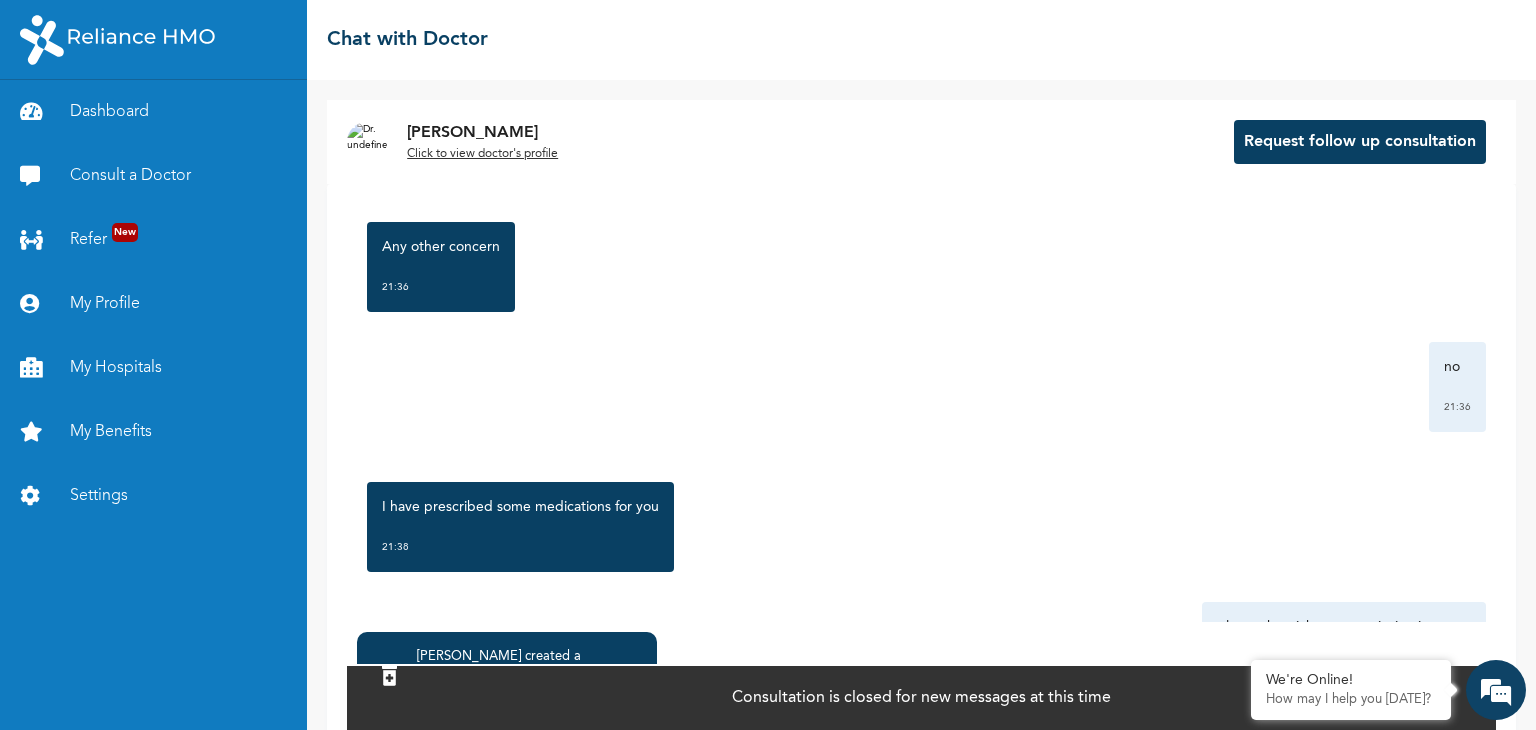 scroll, scrollTop: 4078, scrollLeft: 0, axis: vertical 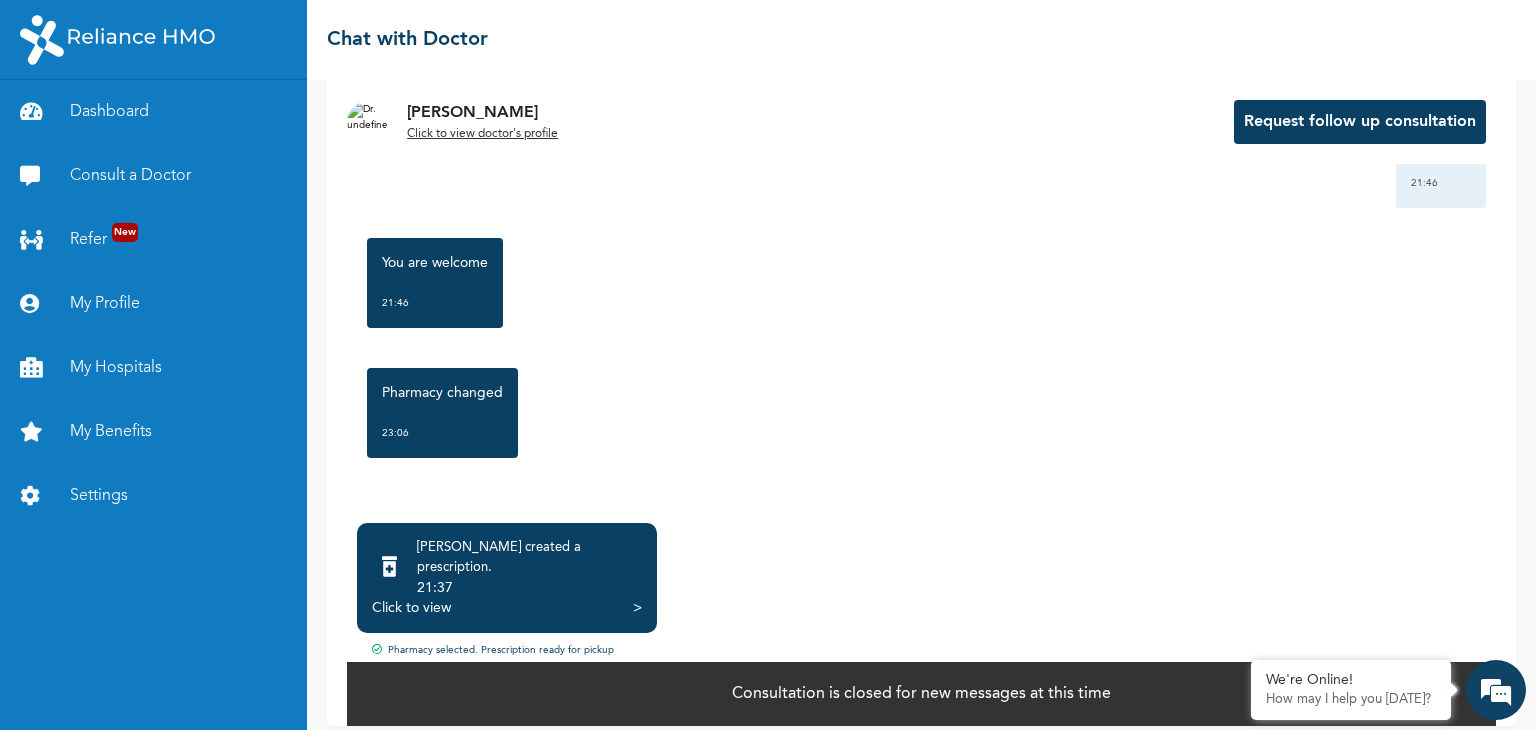 click on ">" at bounding box center (637, 608) 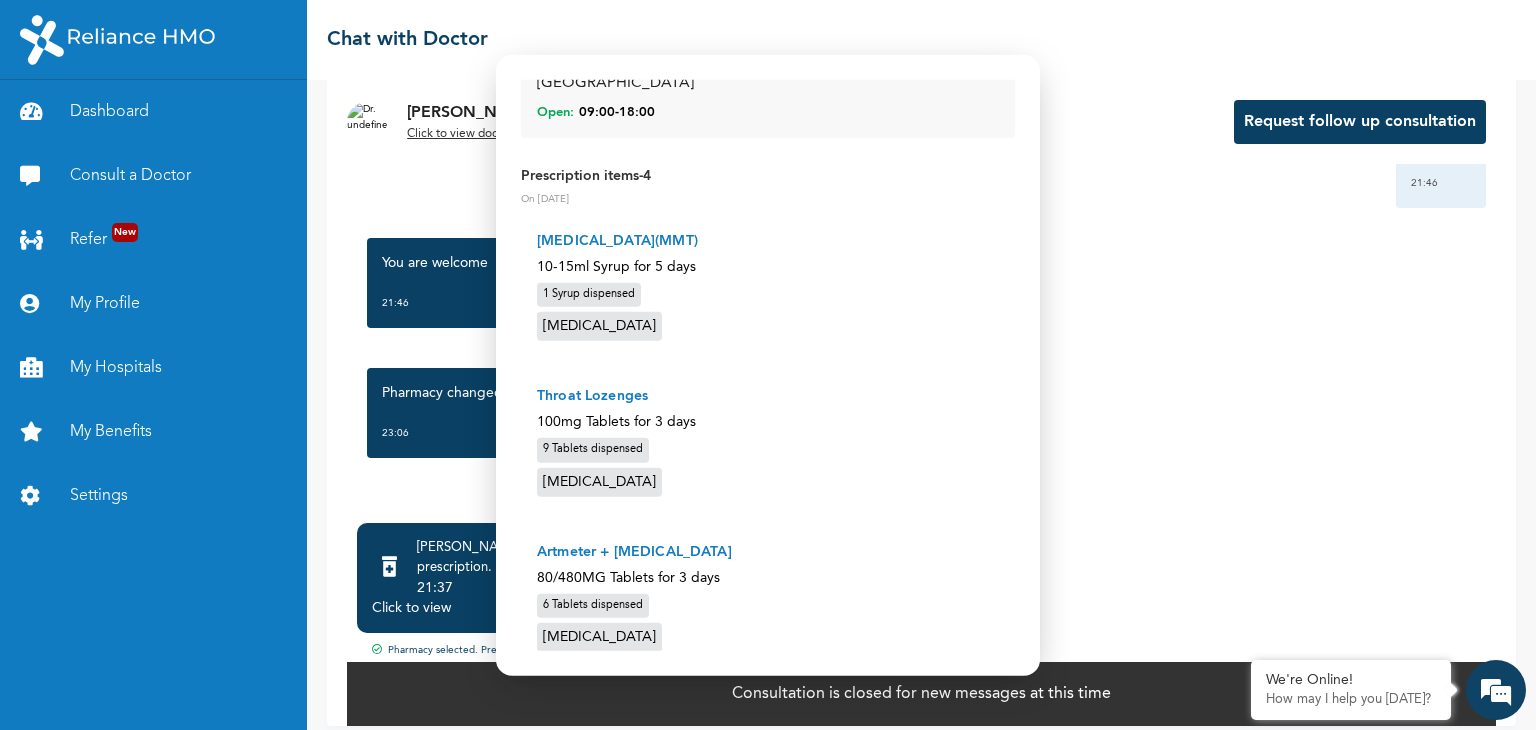 scroll, scrollTop: 291, scrollLeft: 0, axis: vertical 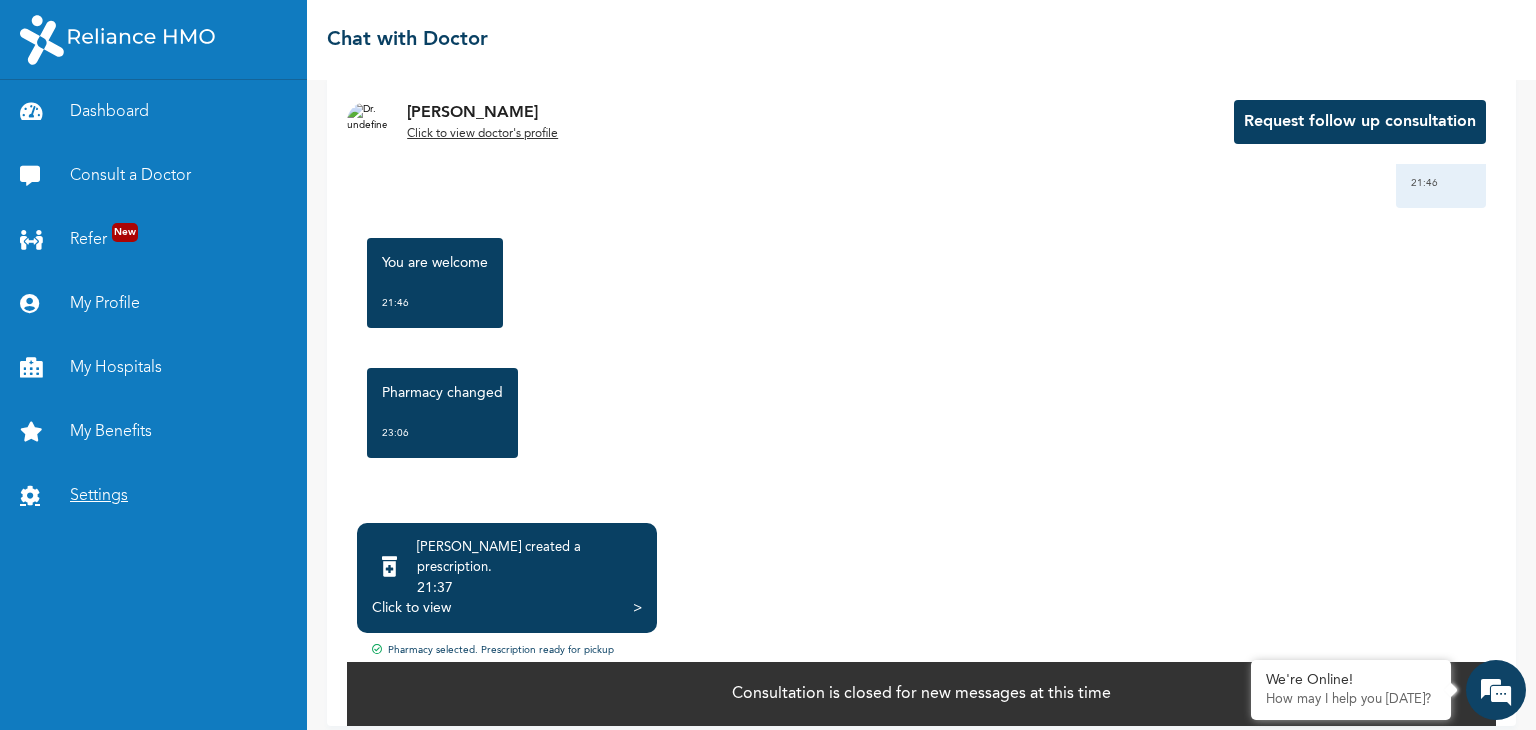 click at bounding box center (35, 496) 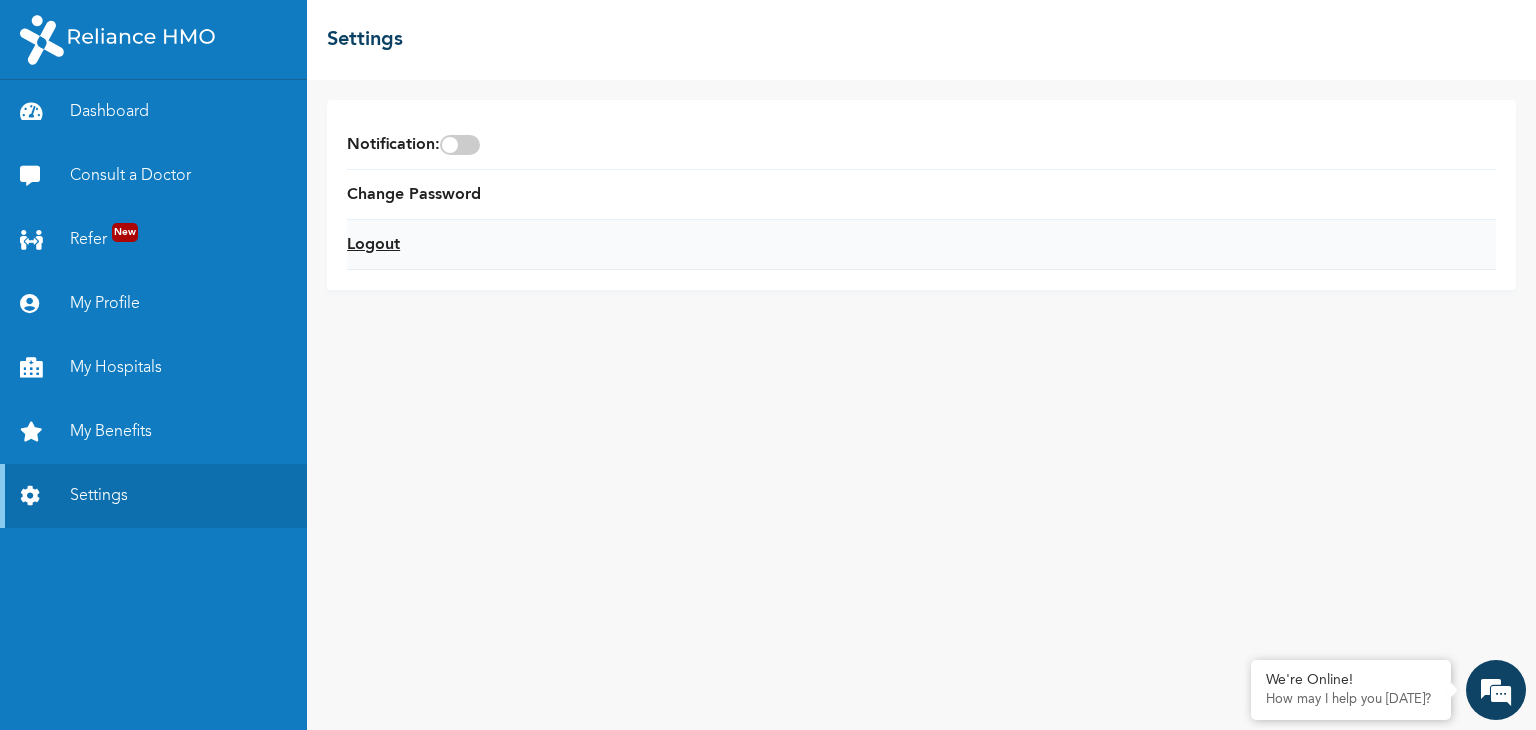 click on "Logout" at bounding box center (373, 245) 